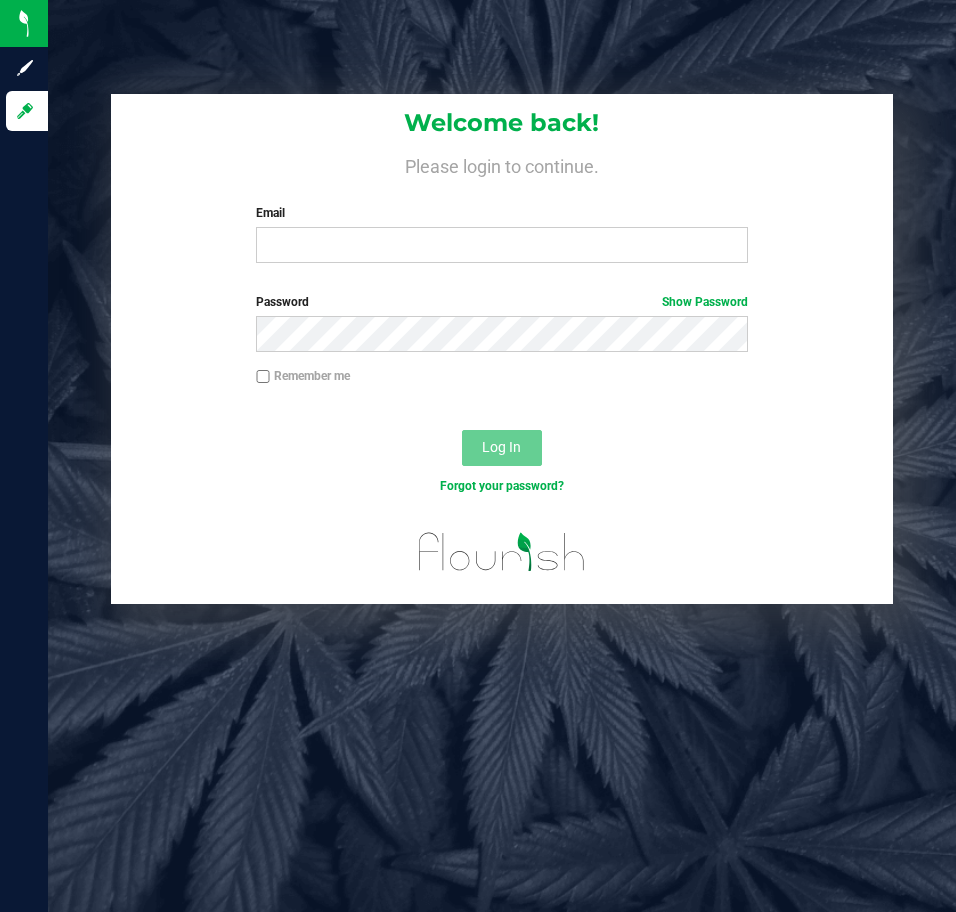 scroll, scrollTop: 0, scrollLeft: 0, axis: both 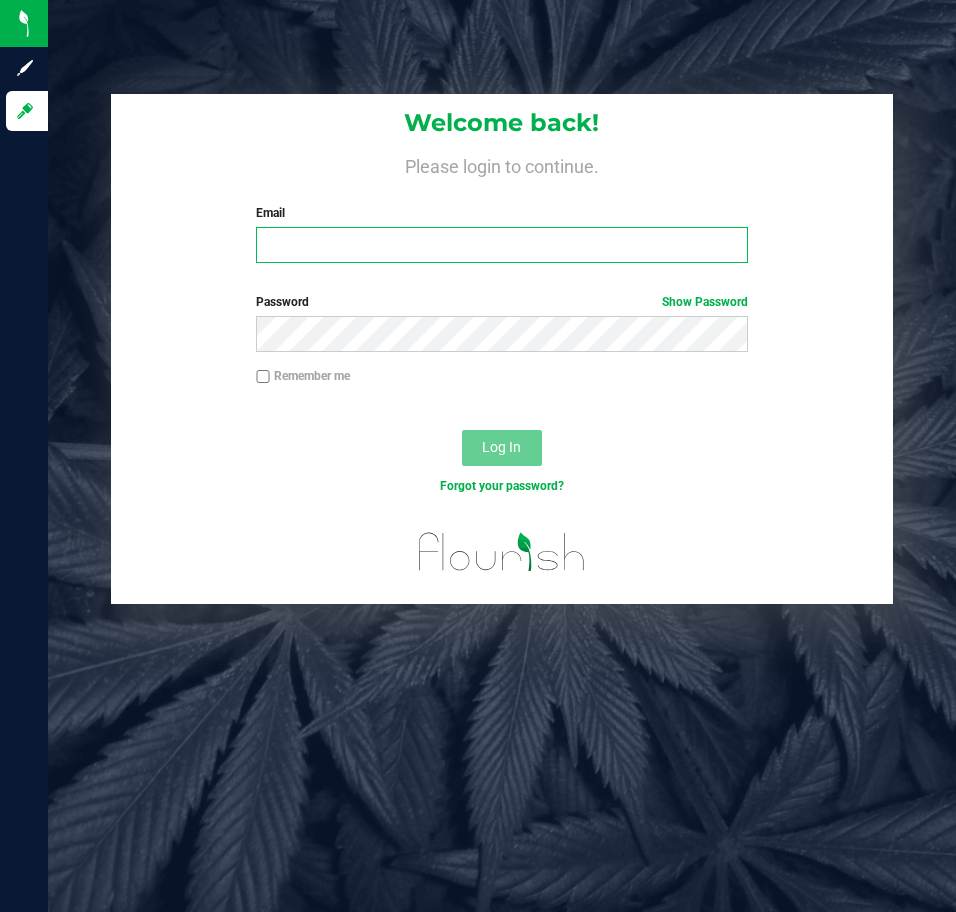 click on "Email" at bounding box center [501, 245] 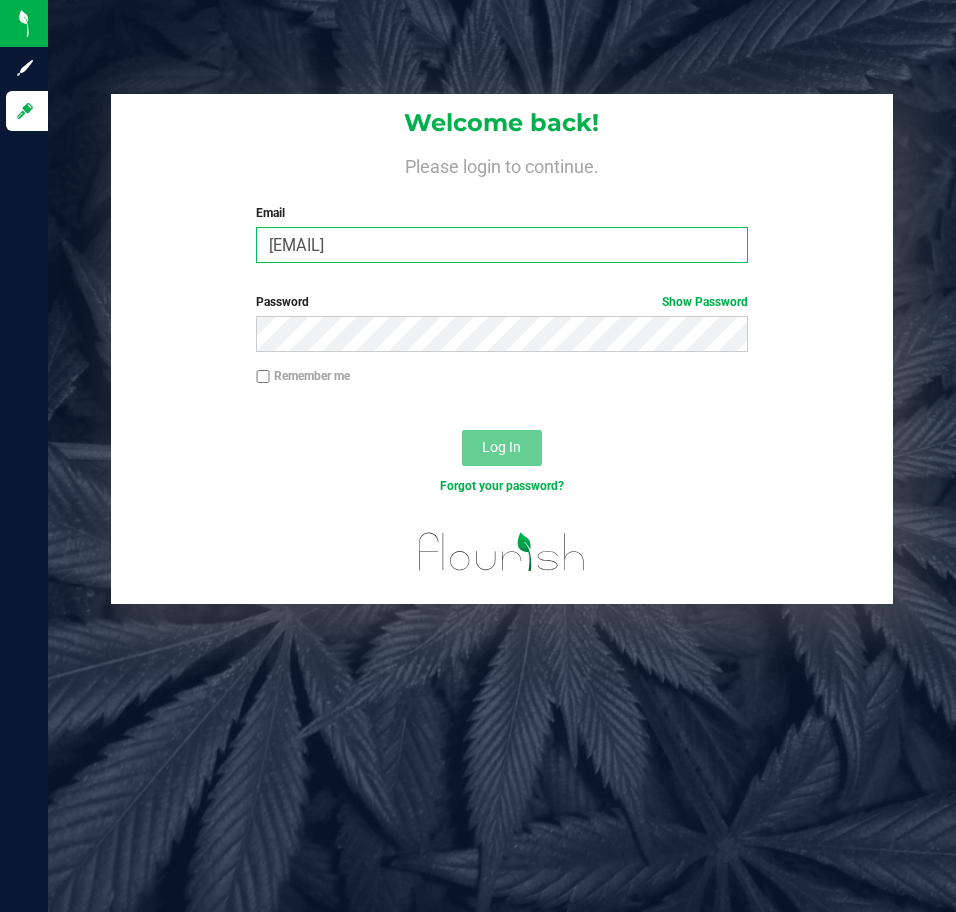 type on "[EMAIL]" 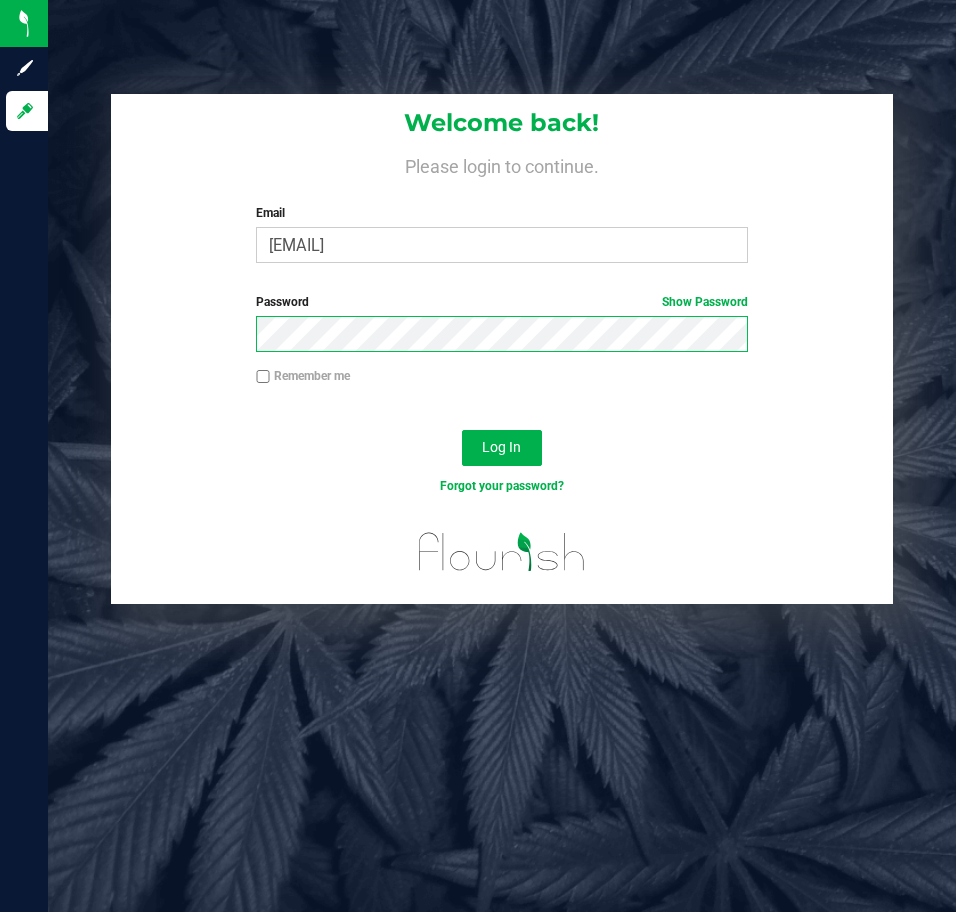 click on "Log In" at bounding box center (502, 448) 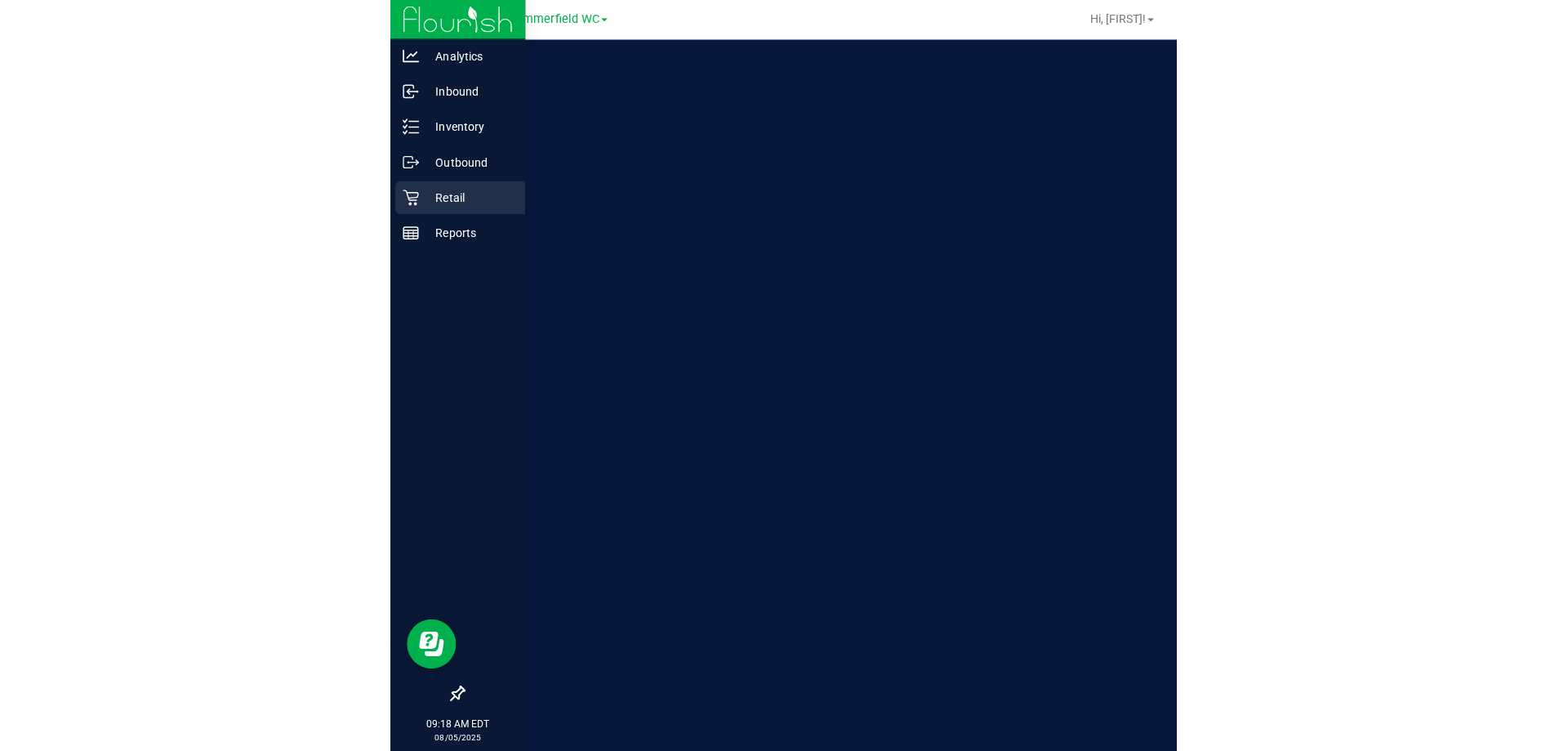scroll, scrollTop: 0, scrollLeft: 0, axis: both 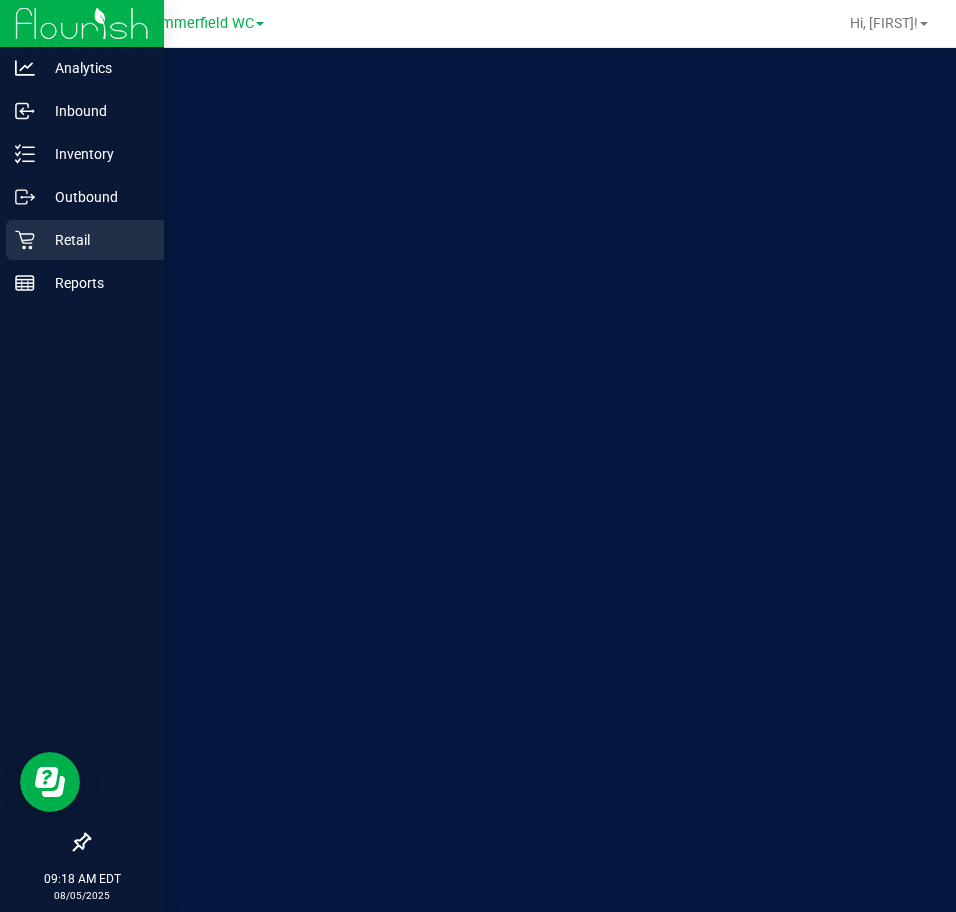 click on "Retail" at bounding box center [95, 240] 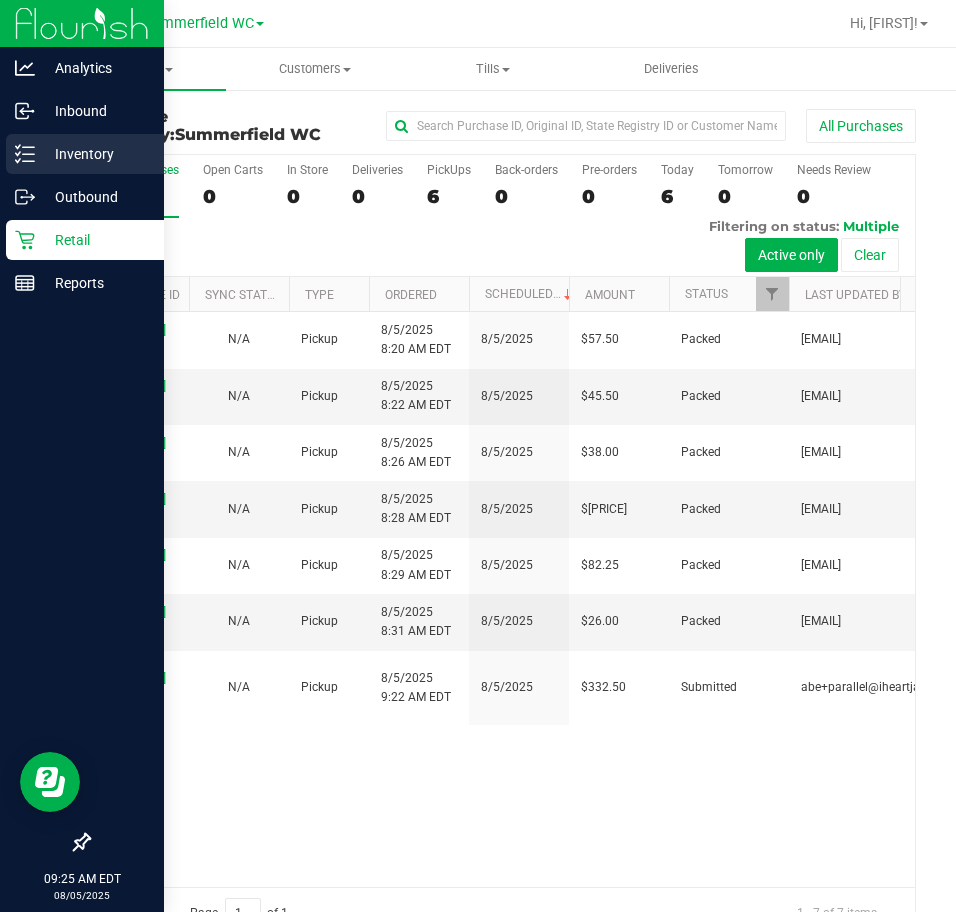 click on "Inventory" at bounding box center [95, 154] 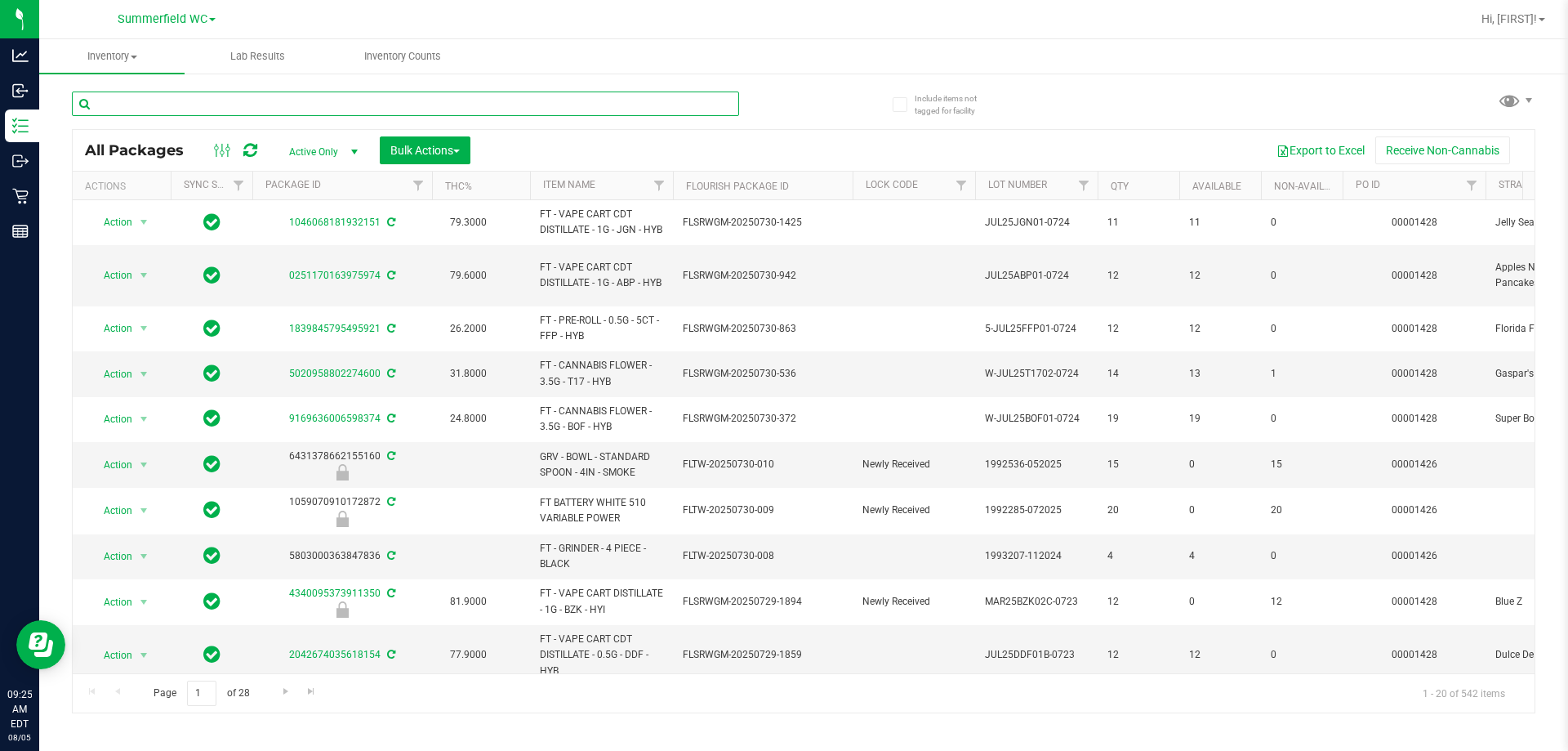 click at bounding box center [405, 104] 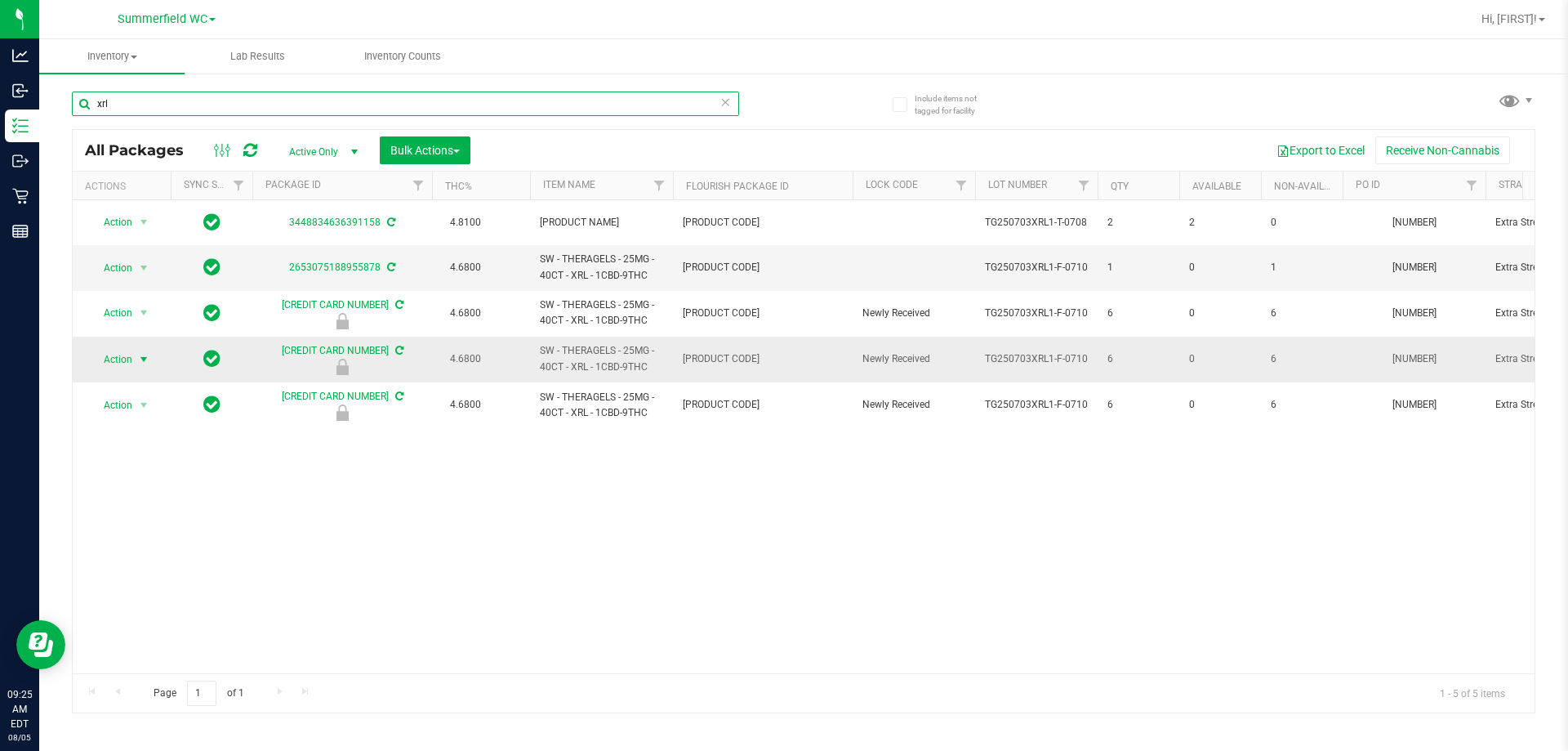 type on "xrl" 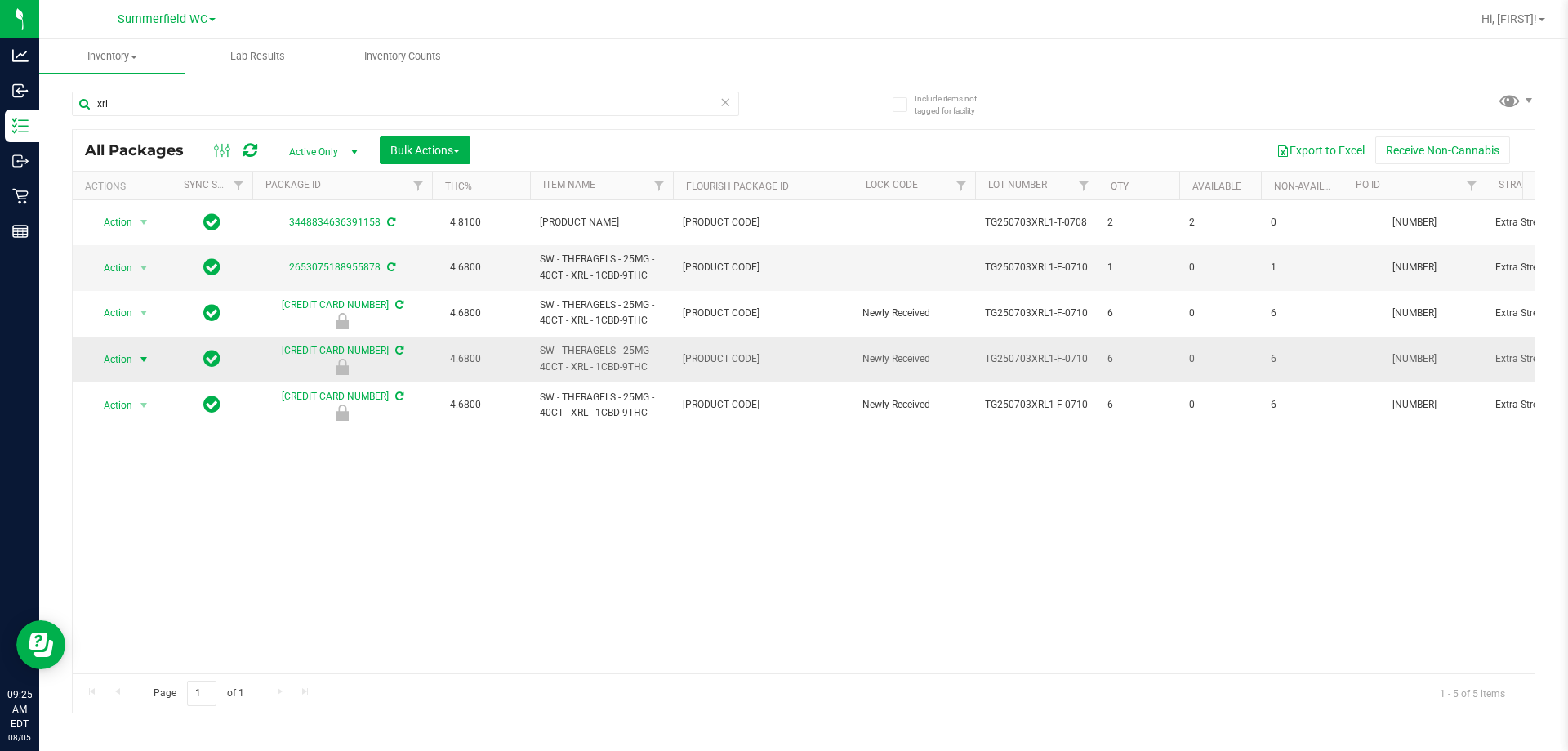 click on "Action" at bounding box center [111, 360] 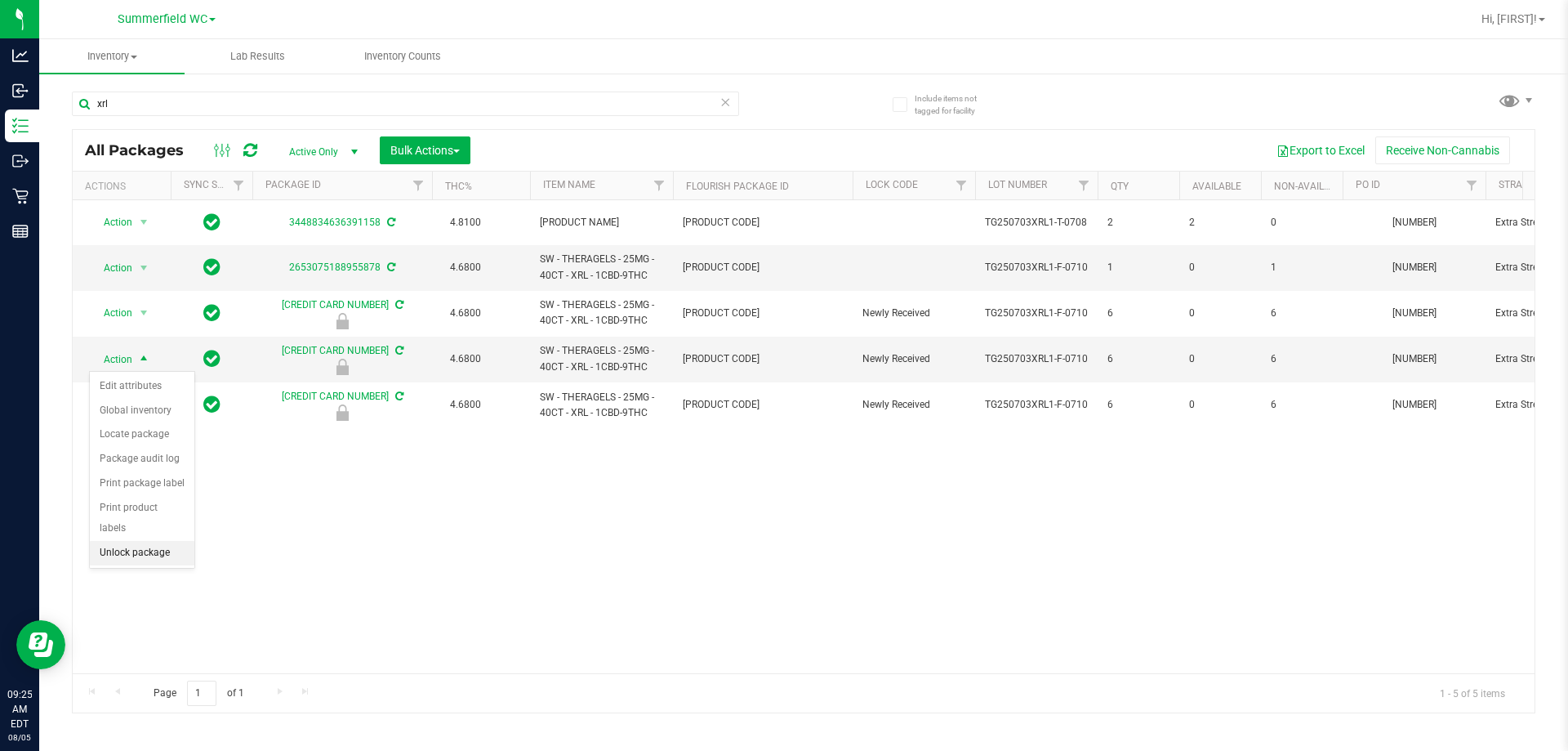 click on "Unlock package" at bounding box center [142, 553] 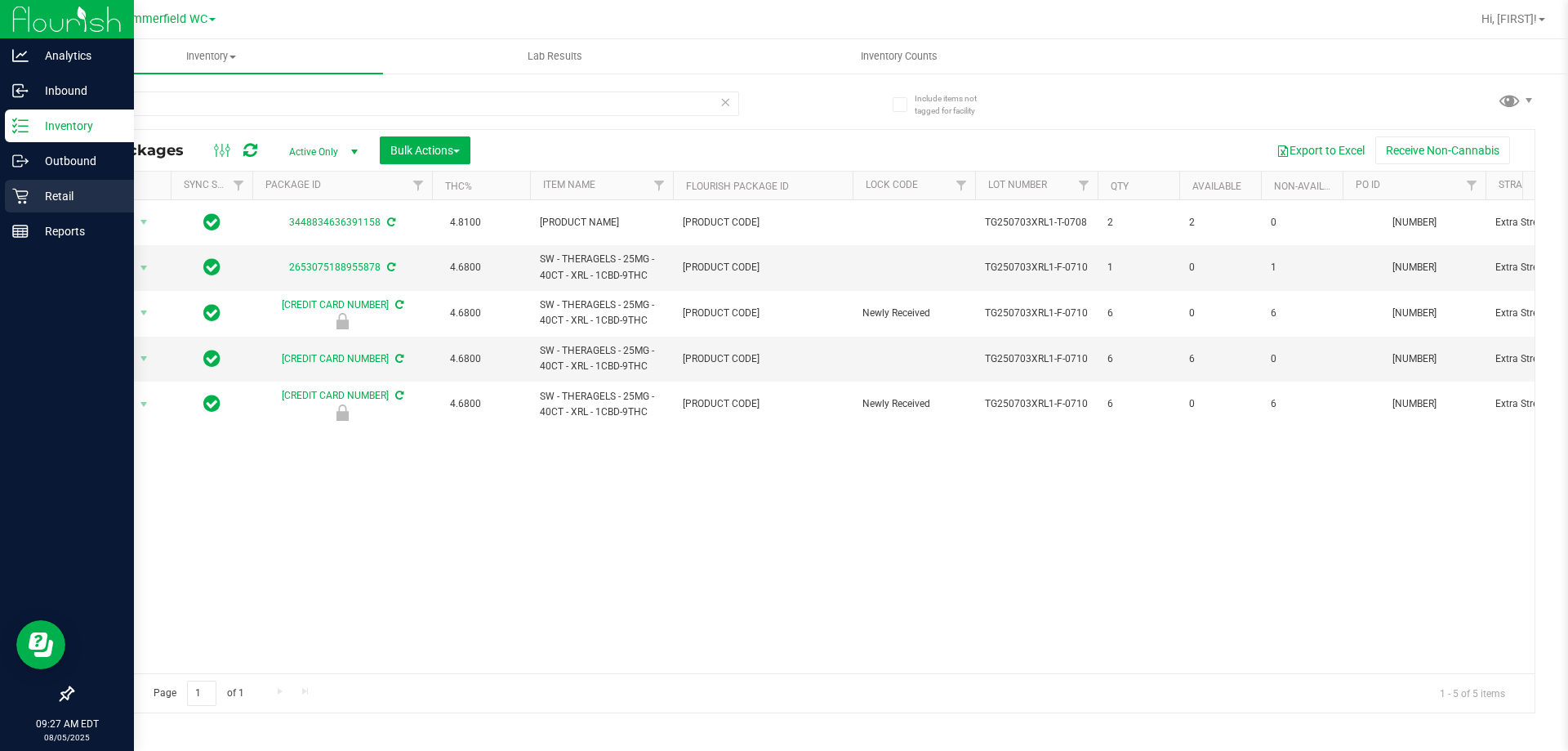 click on "Retail" at bounding box center (78, 196) 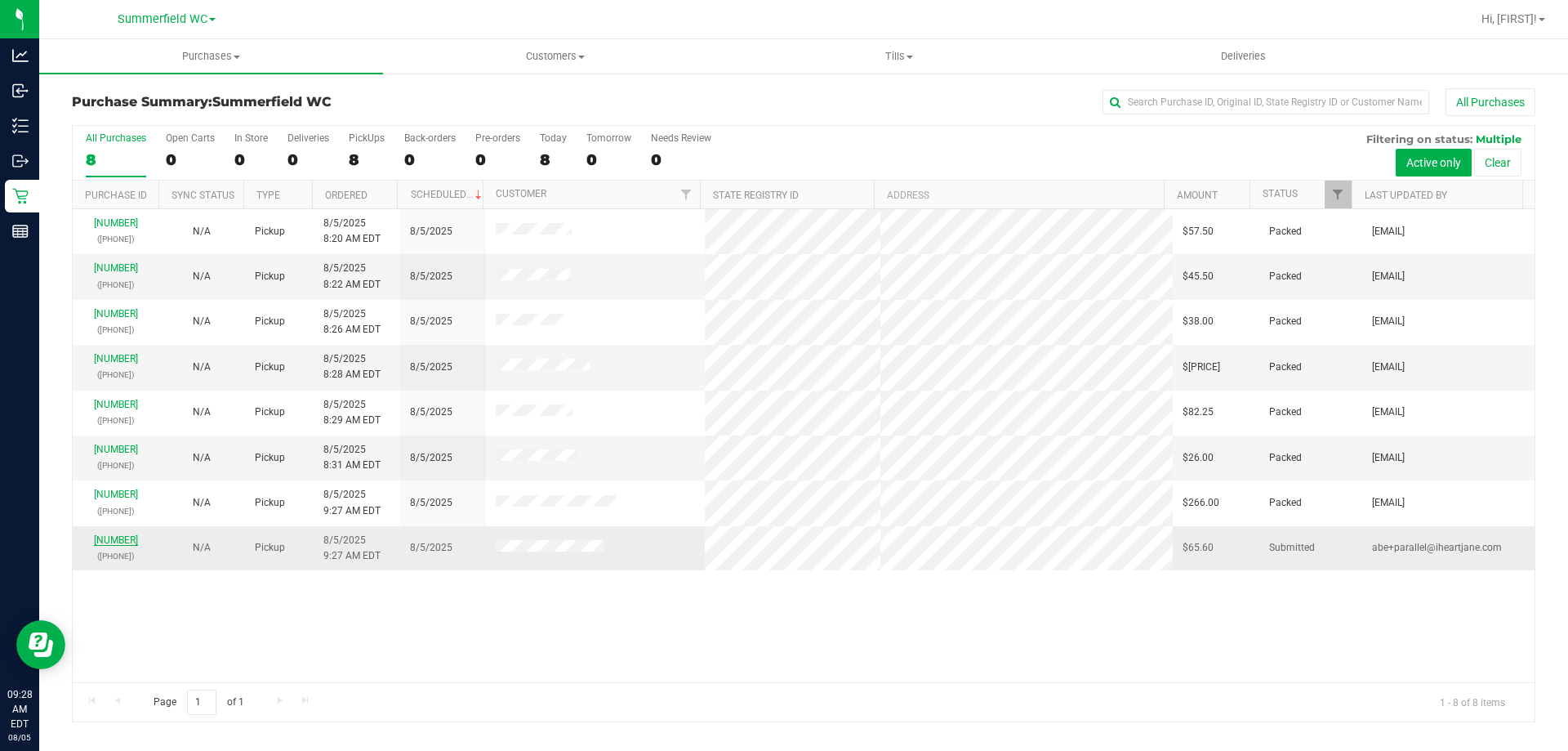 click on "[NUMBER]" at bounding box center [116, 540] 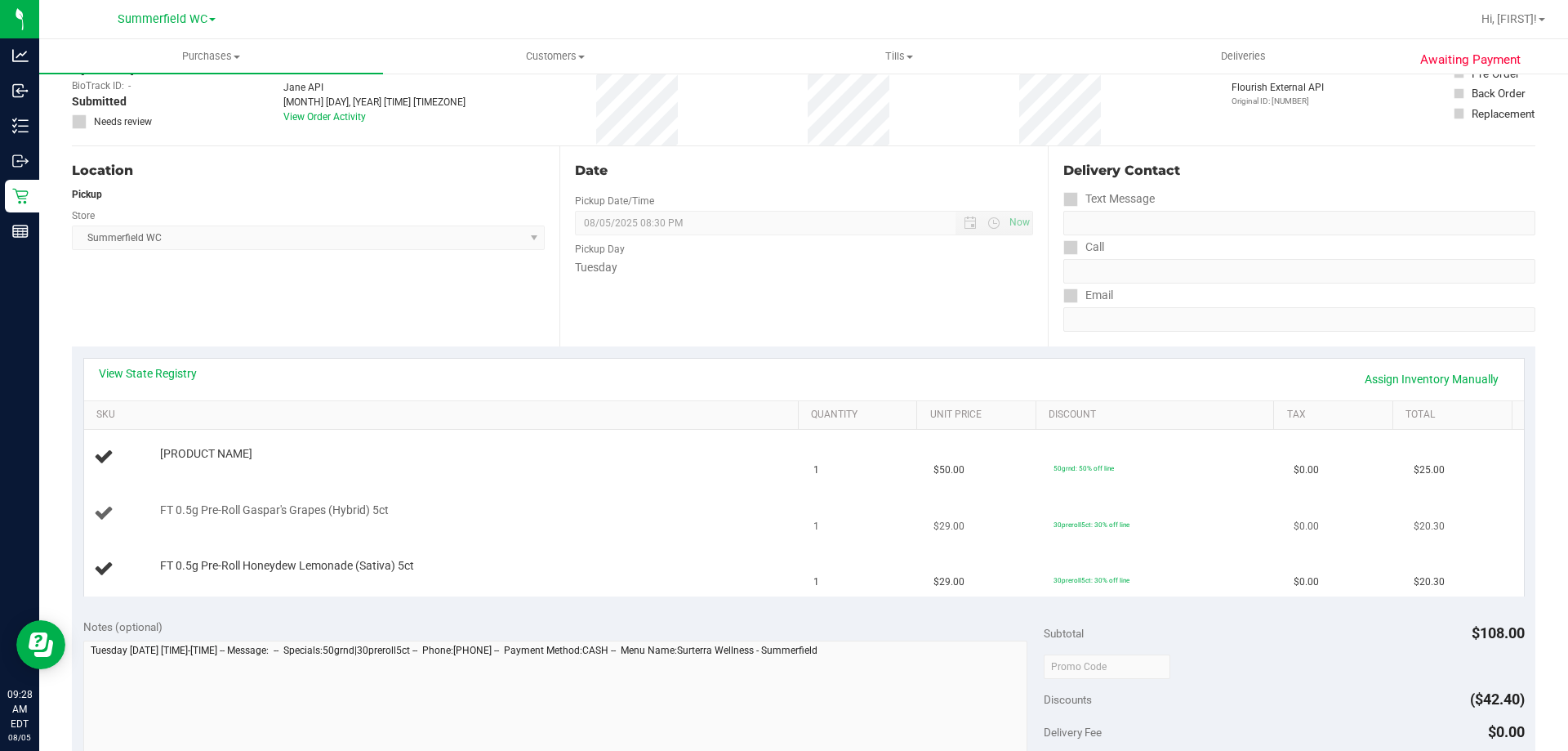 scroll, scrollTop: 82, scrollLeft: 0, axis: vertical 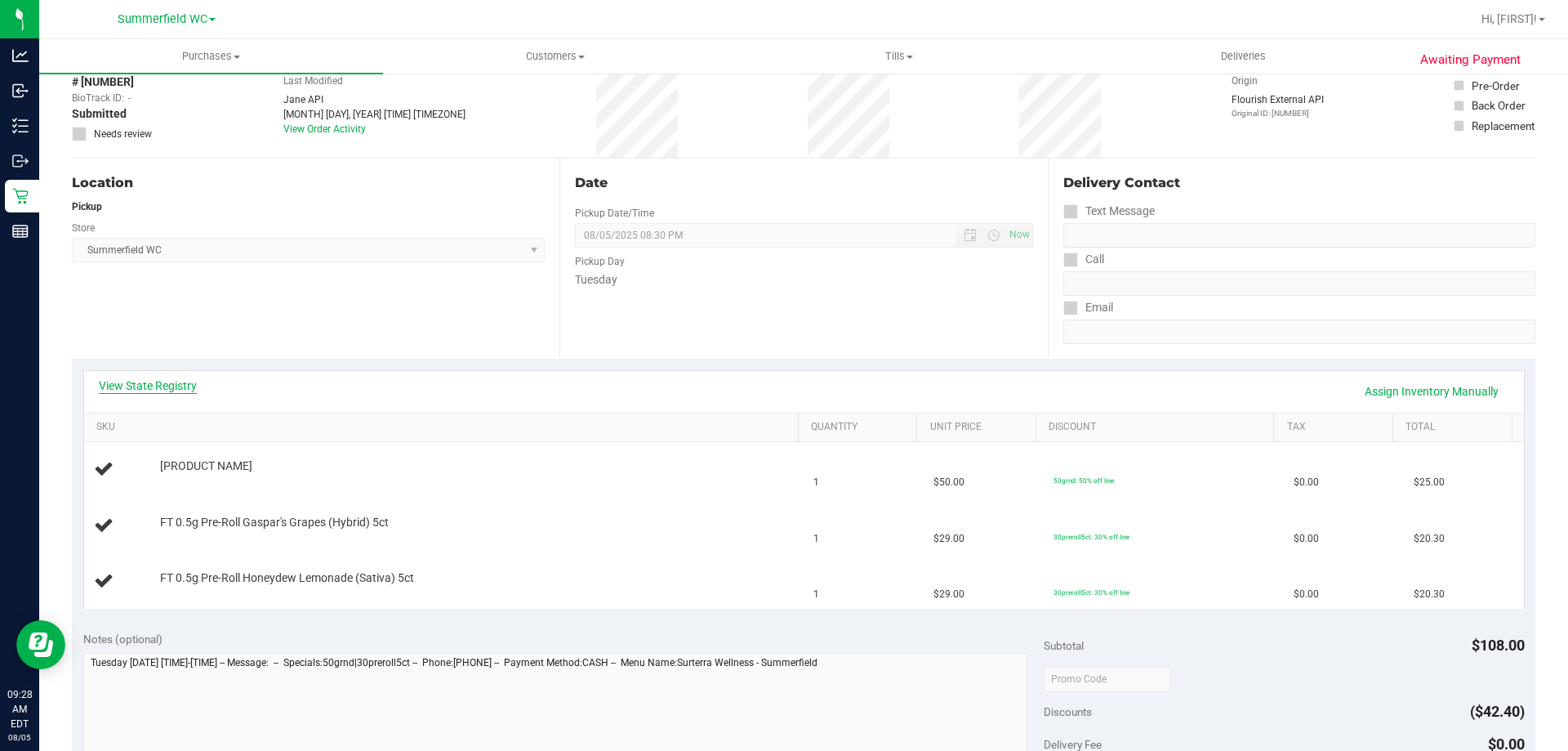 click on "View State Registry" at bounding box center [148, 386] 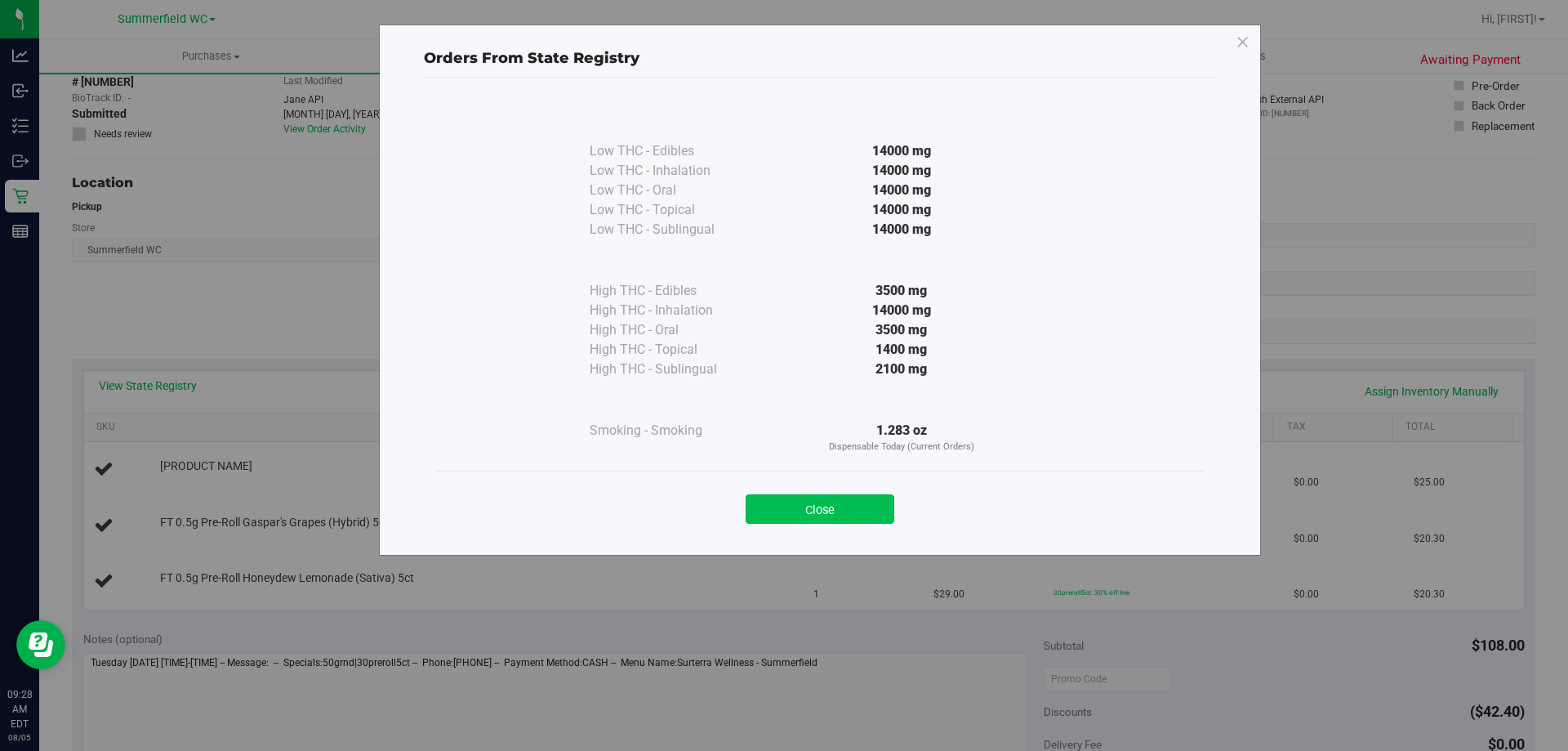 click on "Close" at bounding box center [820, 509] 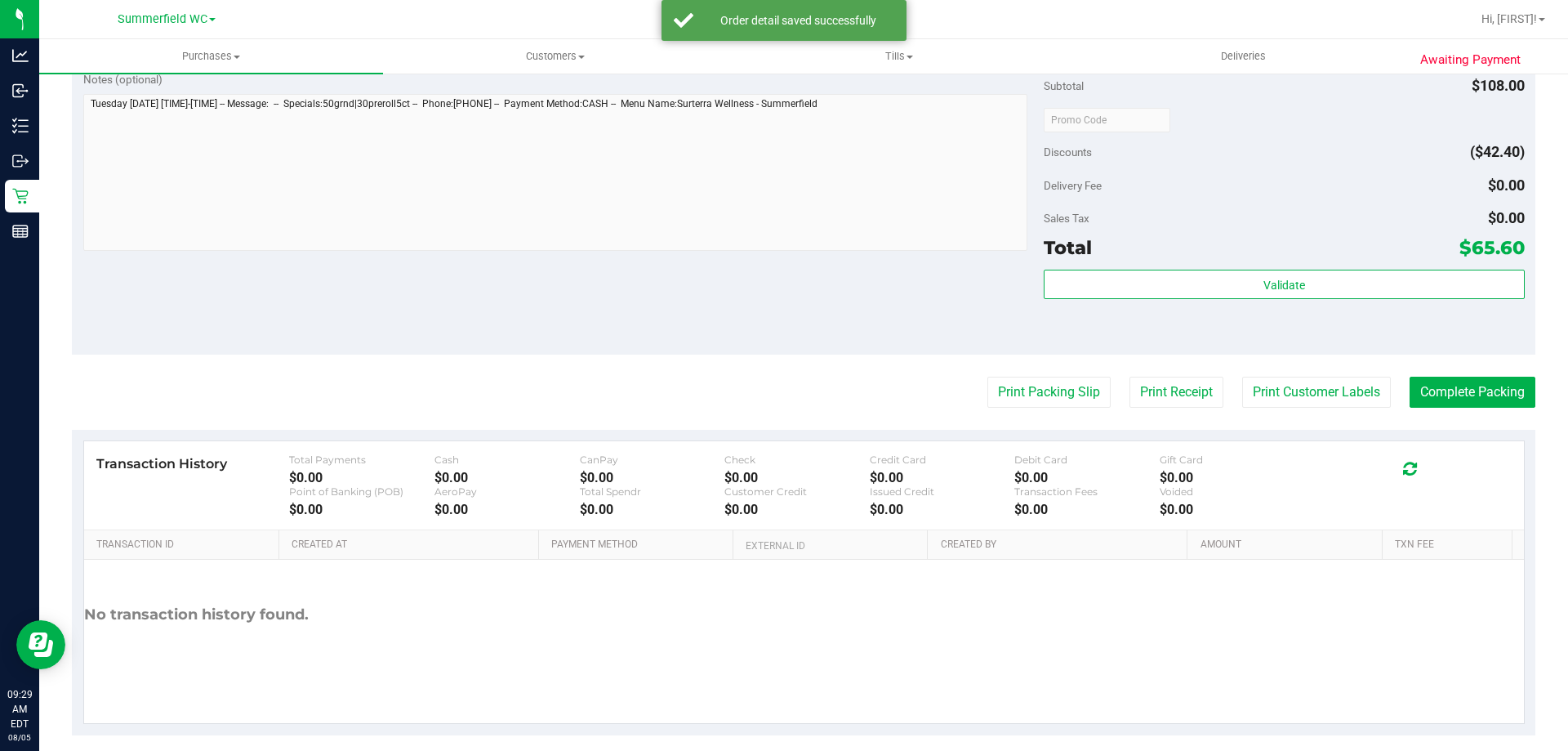 scroll, scrollTop: 775, scrollLeft: 0, axis: vertical 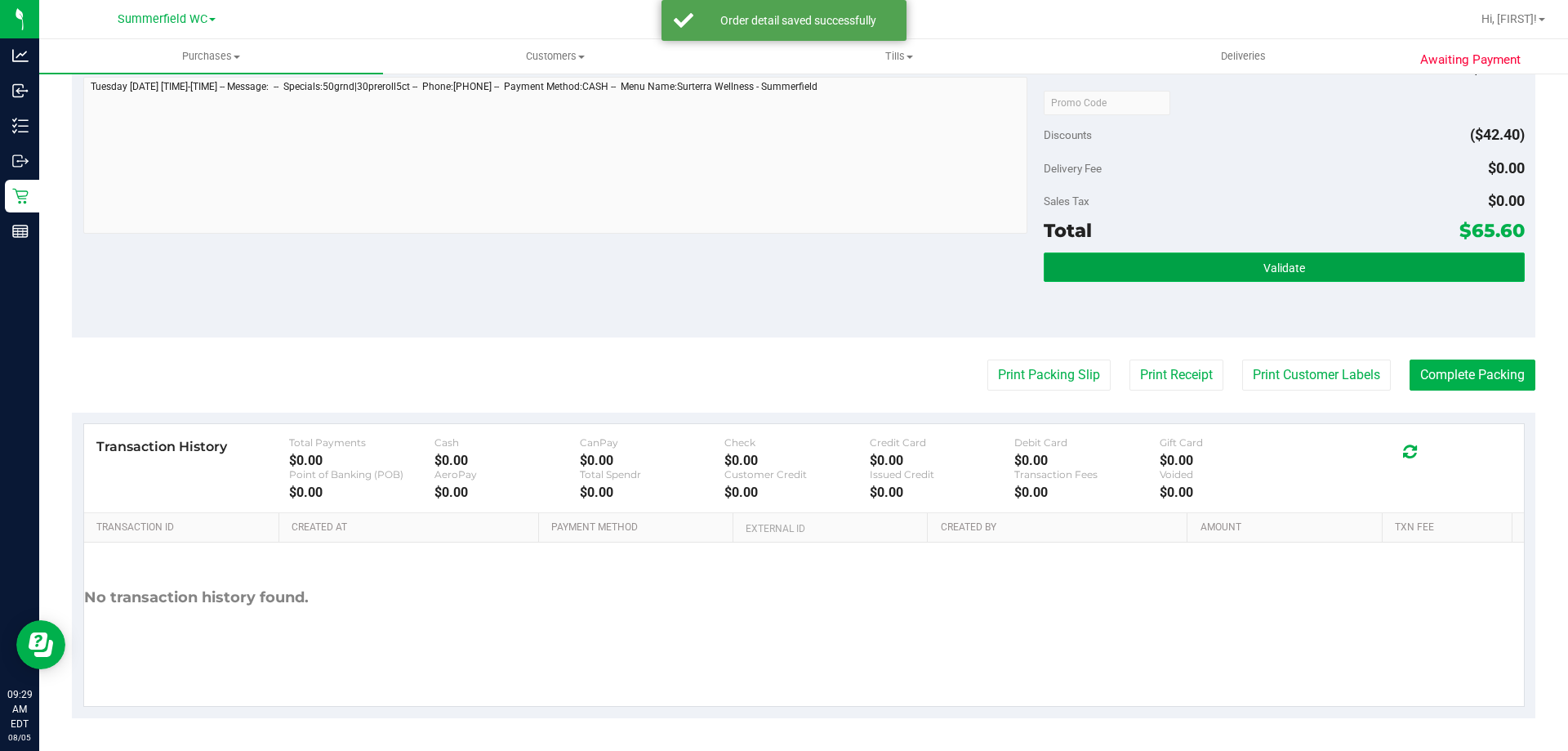click on "Validate" at bounding box center (1284, 267) 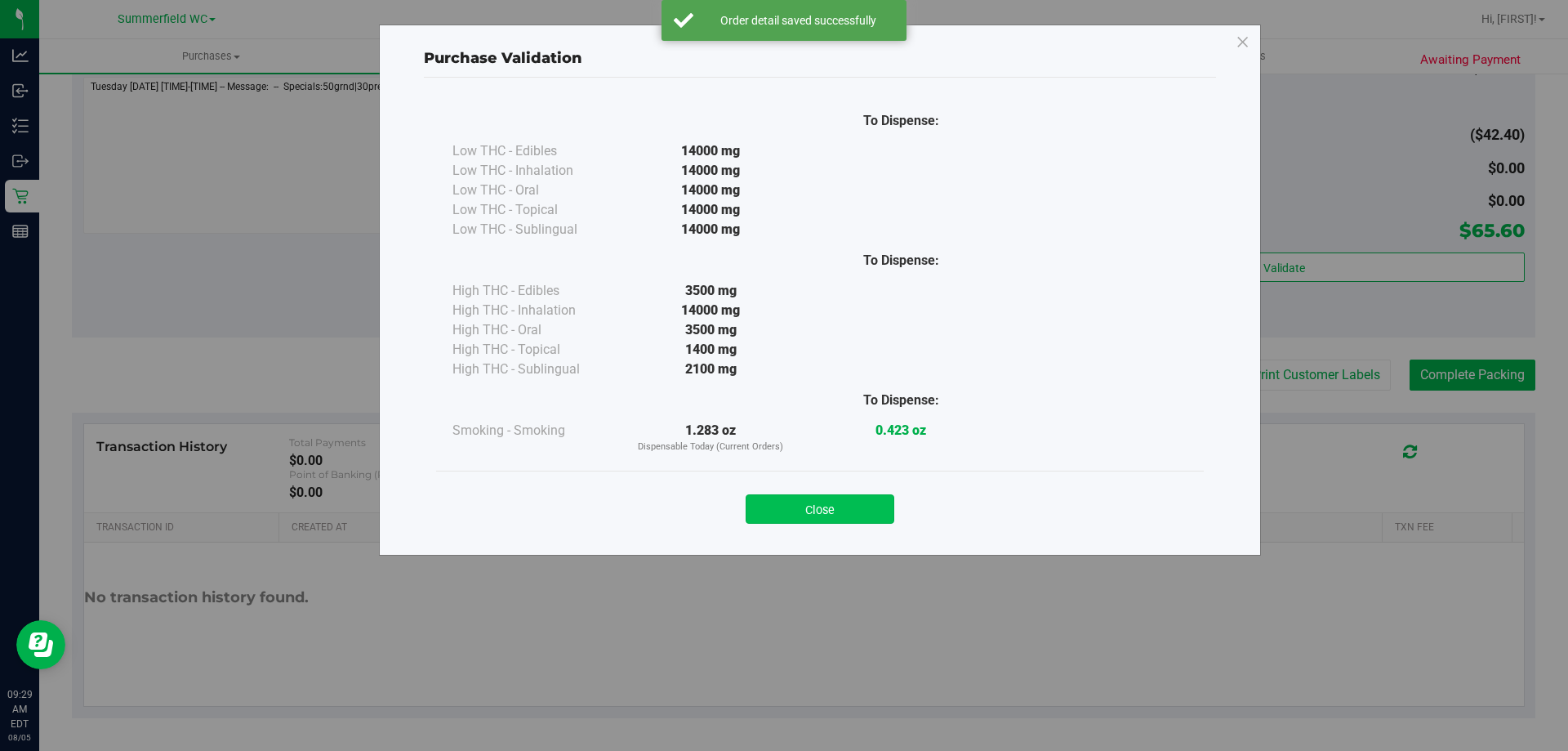 click on "Close" at bounding box center (820, 509) 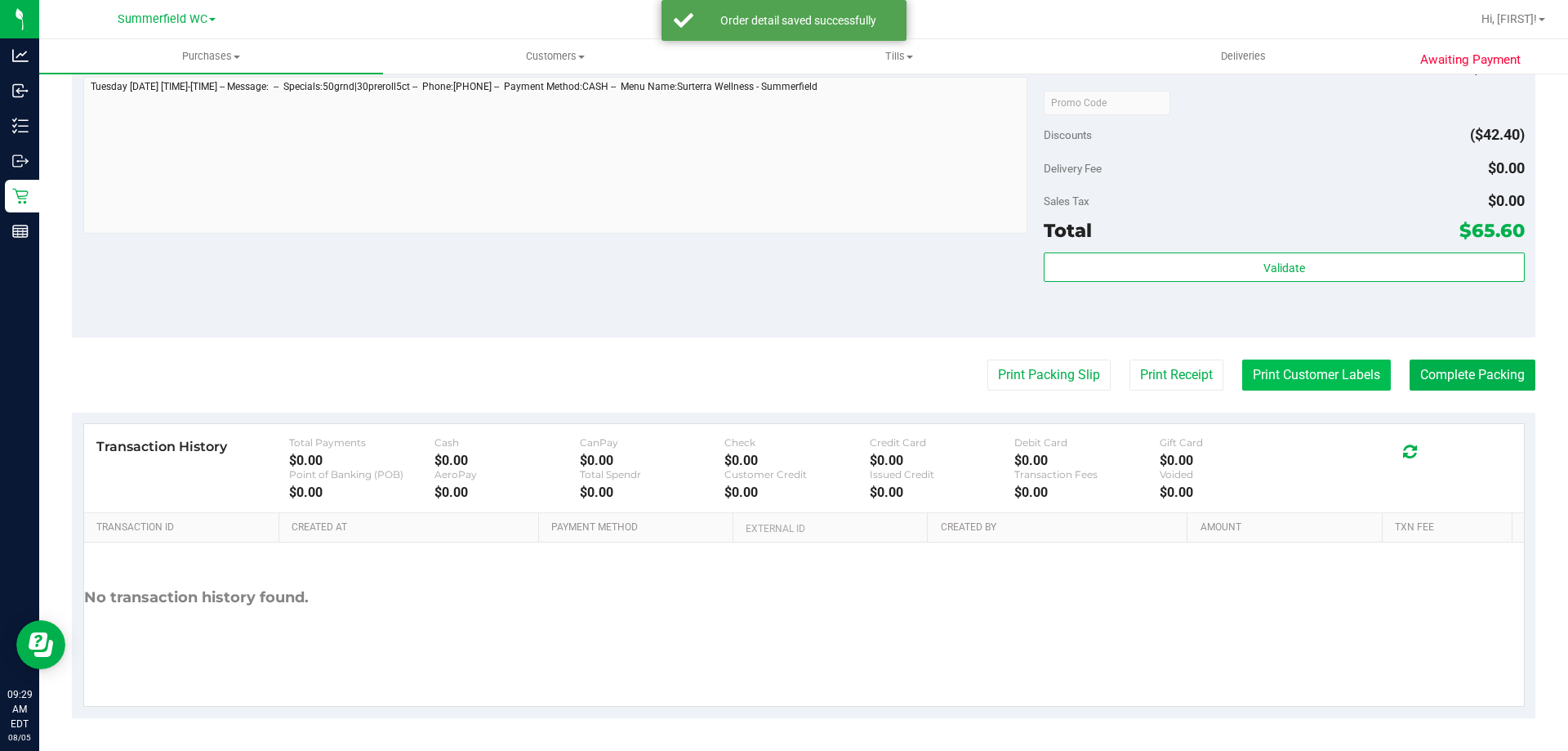click on "Print Customer Labels" at bounding box center [1316, 375] 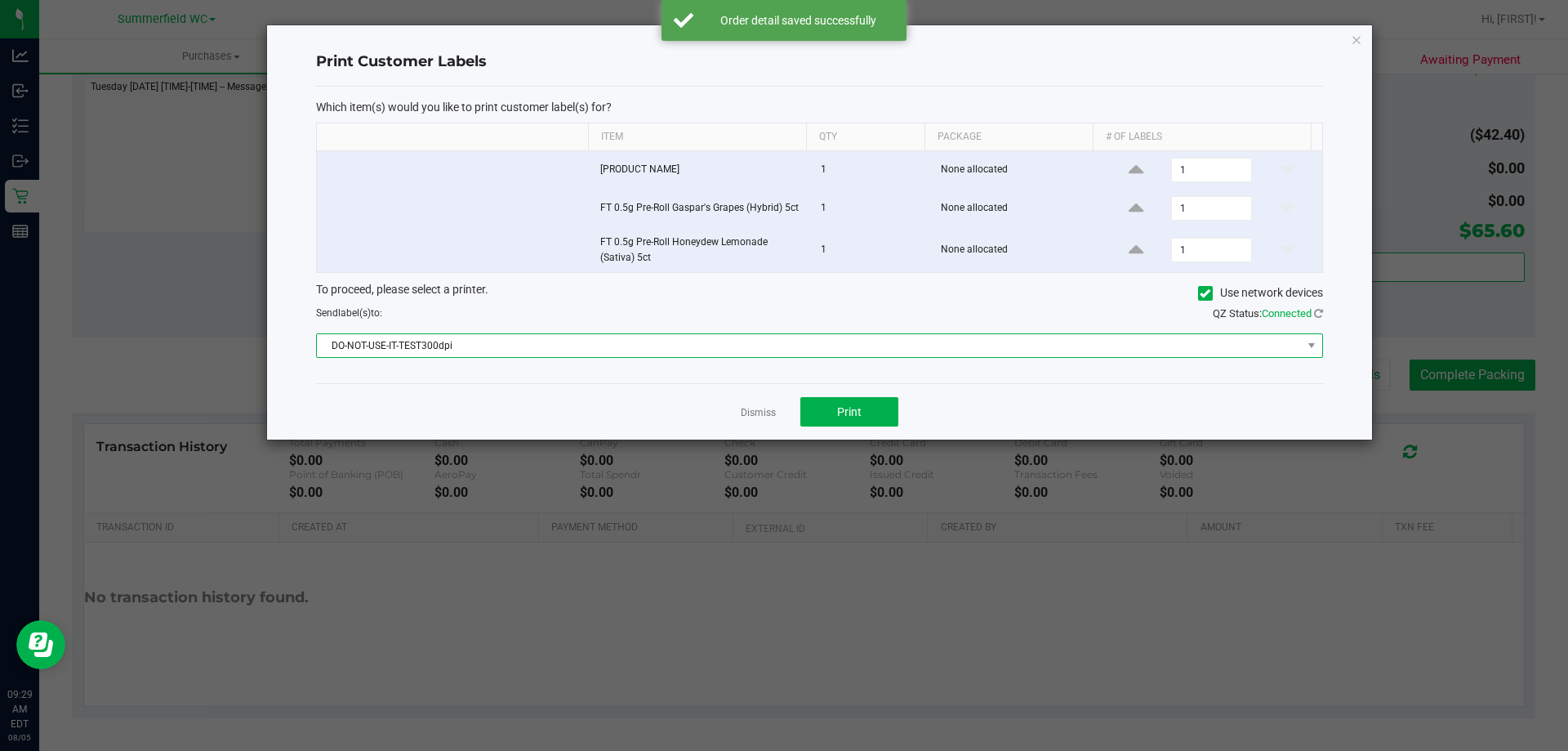 click on "DO-NOT-USE-IT-TEST300dpi" at bounding box center [809, 346] 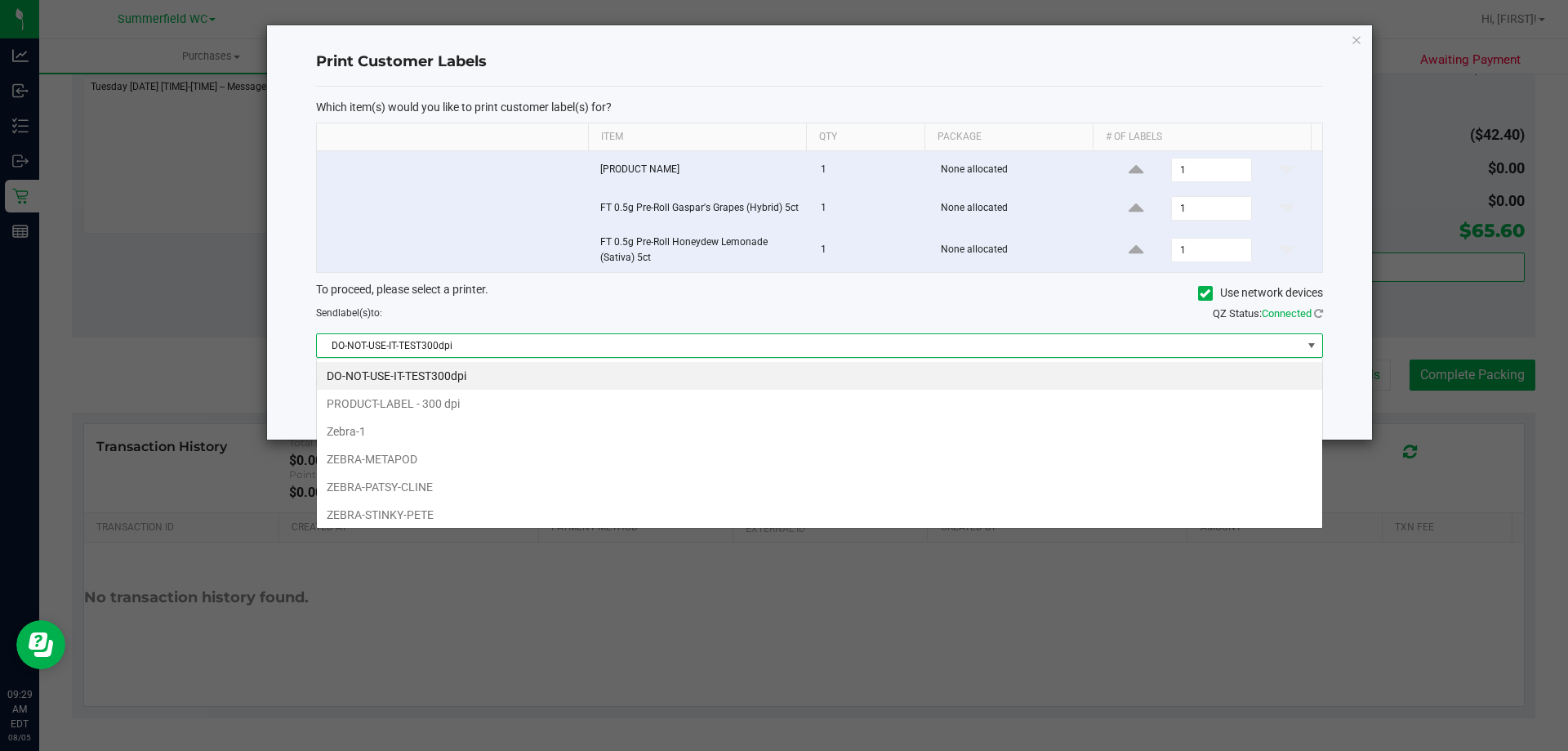 scroll, scrollTop: 81695, scrollLeft: 80660, axis: both 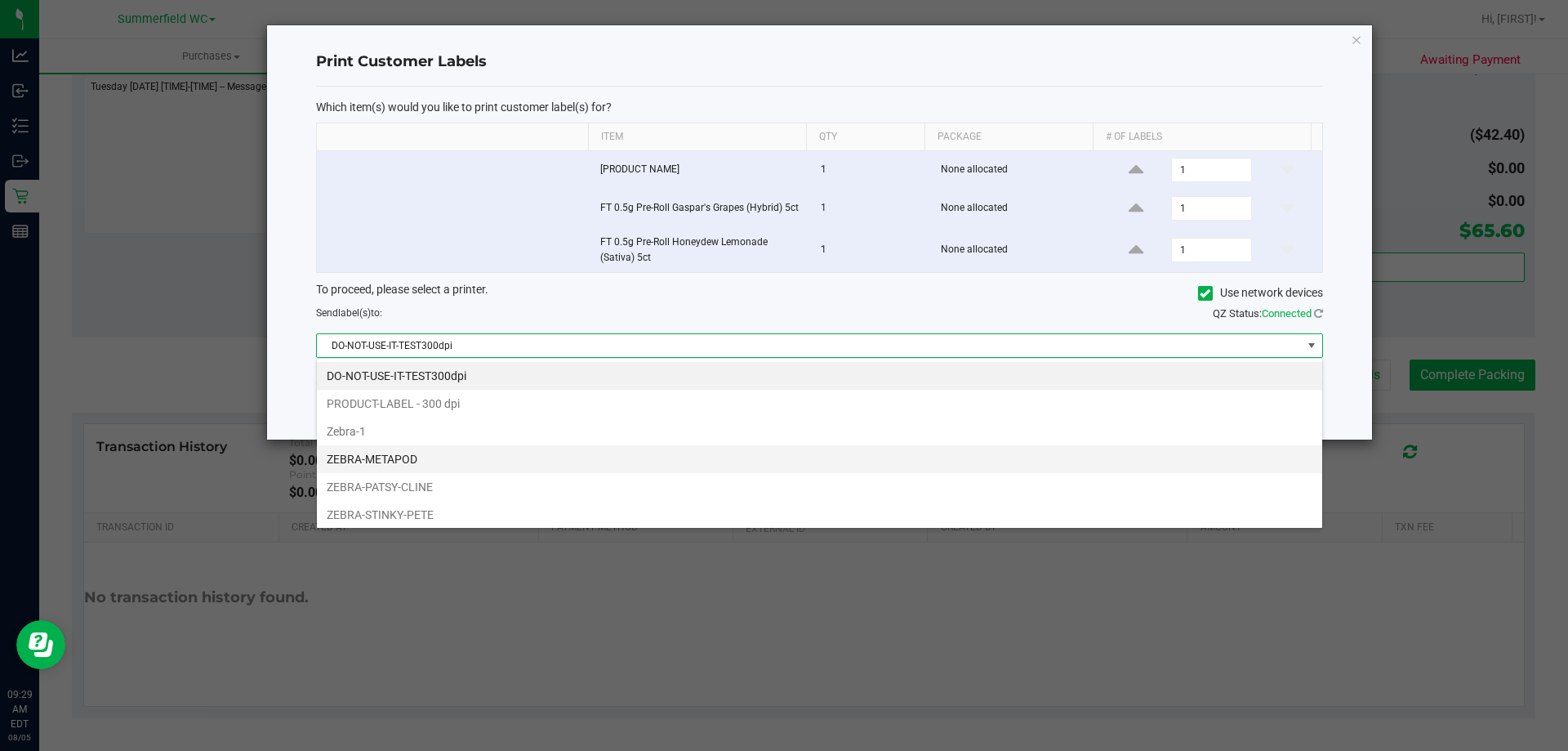 click on "ZEBRA-METAPOD" at bounding box center [819, 459] 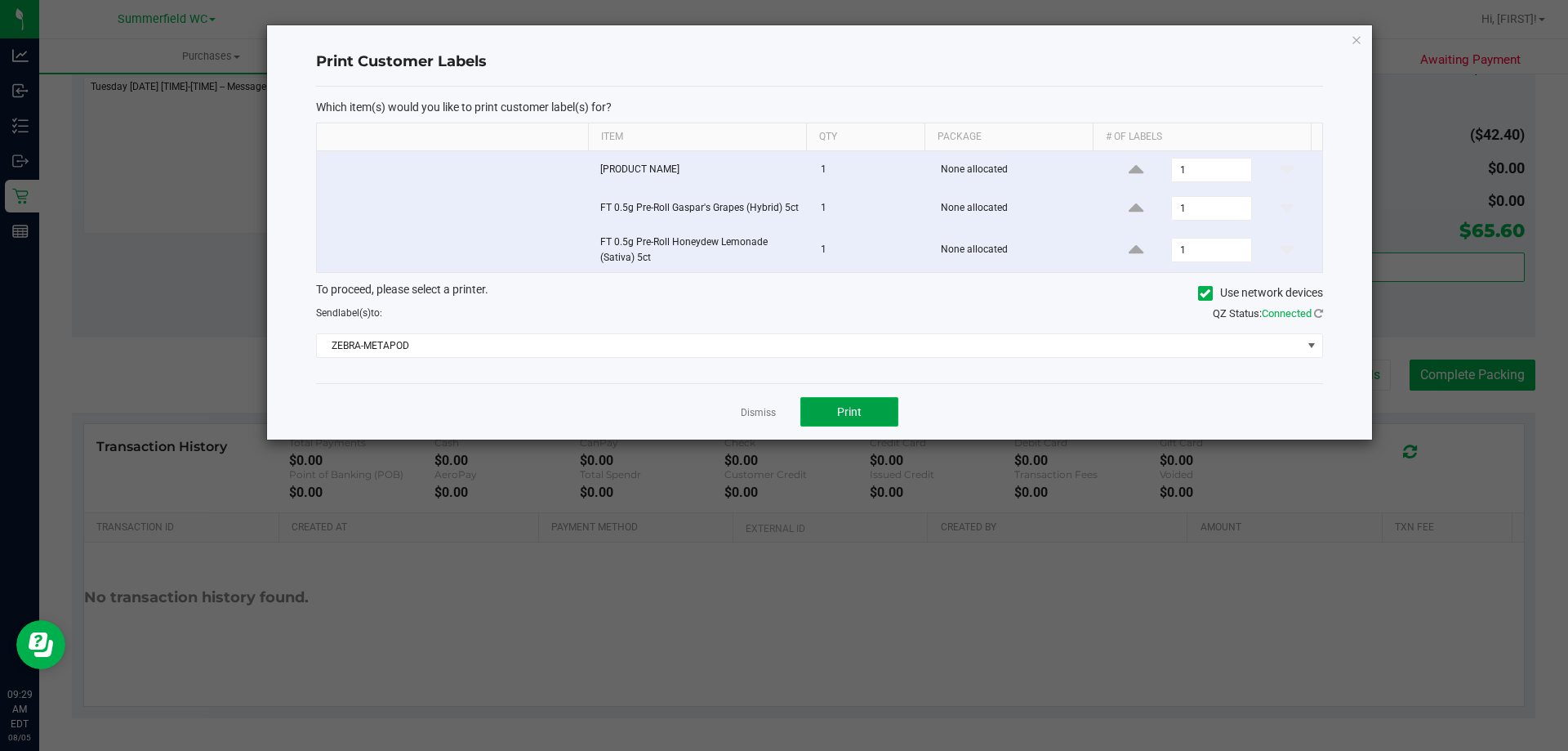 click on "Print" 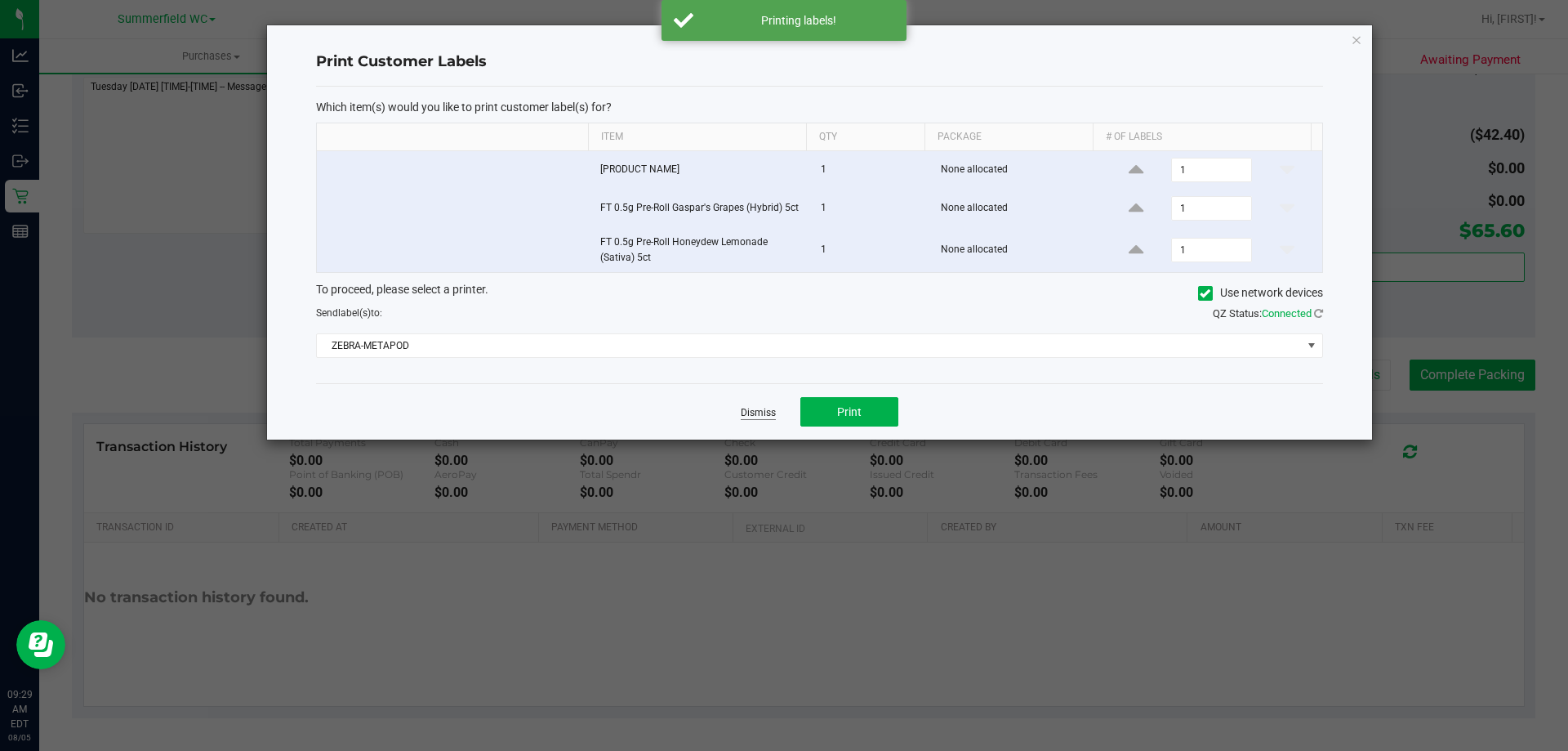 click on "Dismiss" 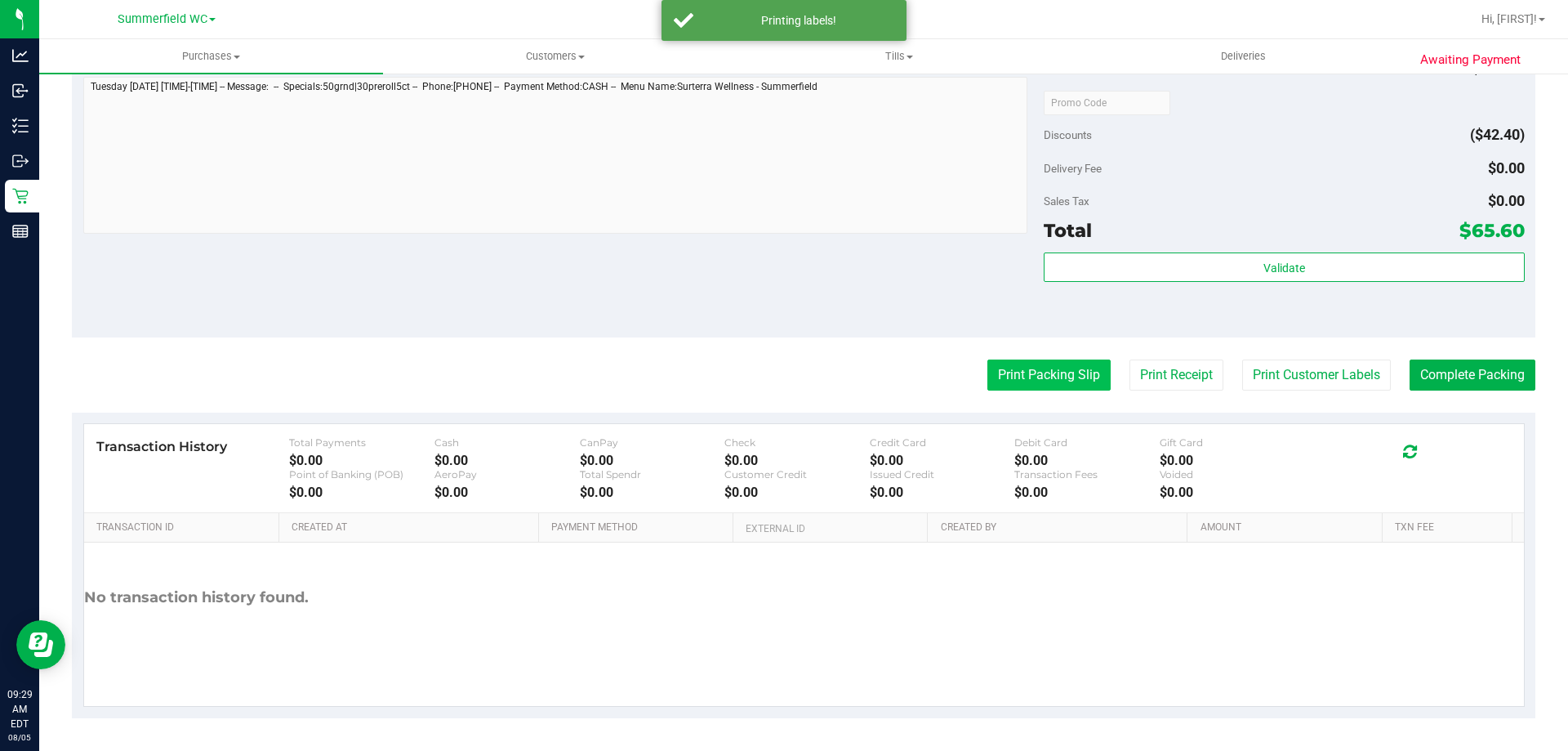 click on "Print Packing Slip" at bounding box center [1049, 375] 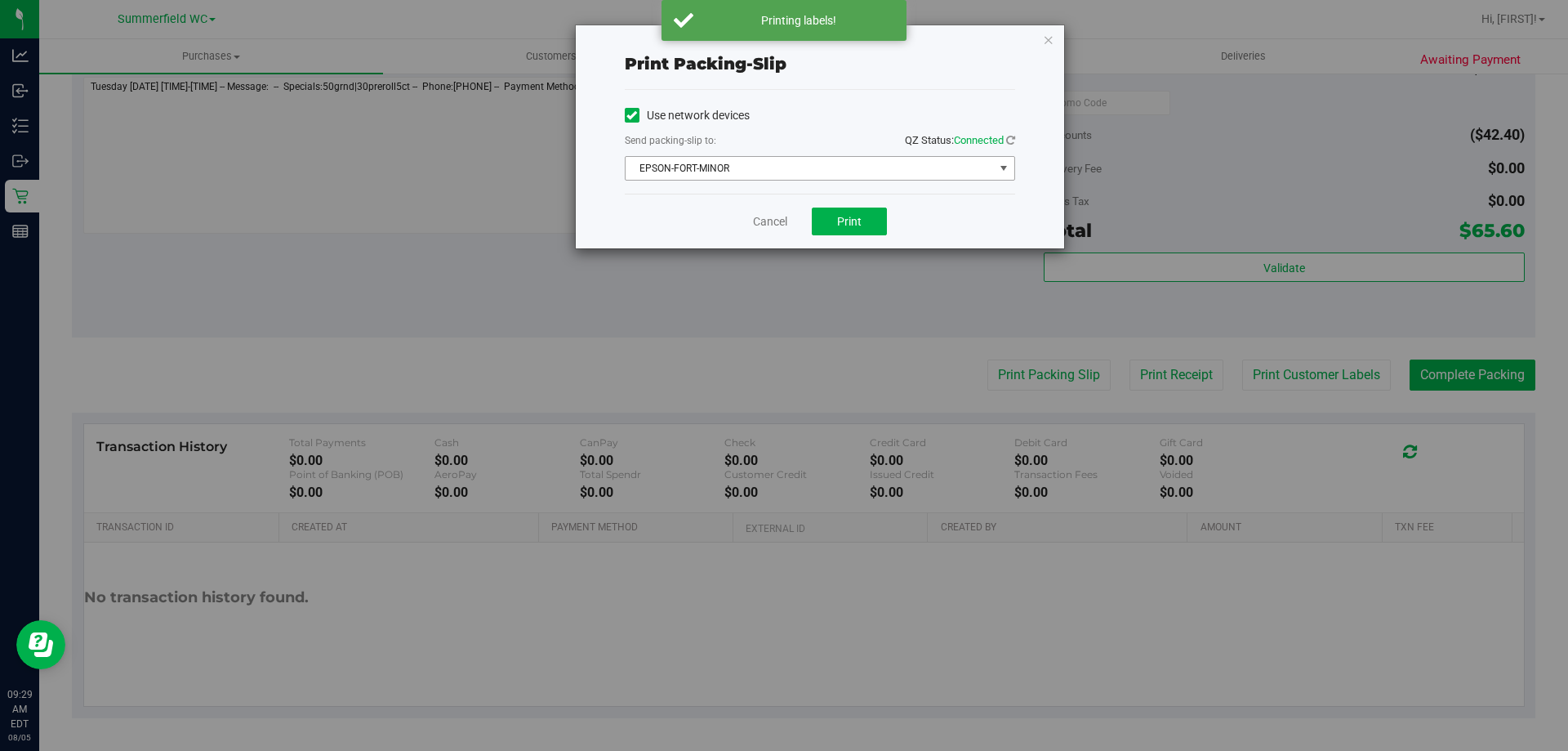 click on "EPSON-FORT-MINOR" at bounding box center (809, 168) 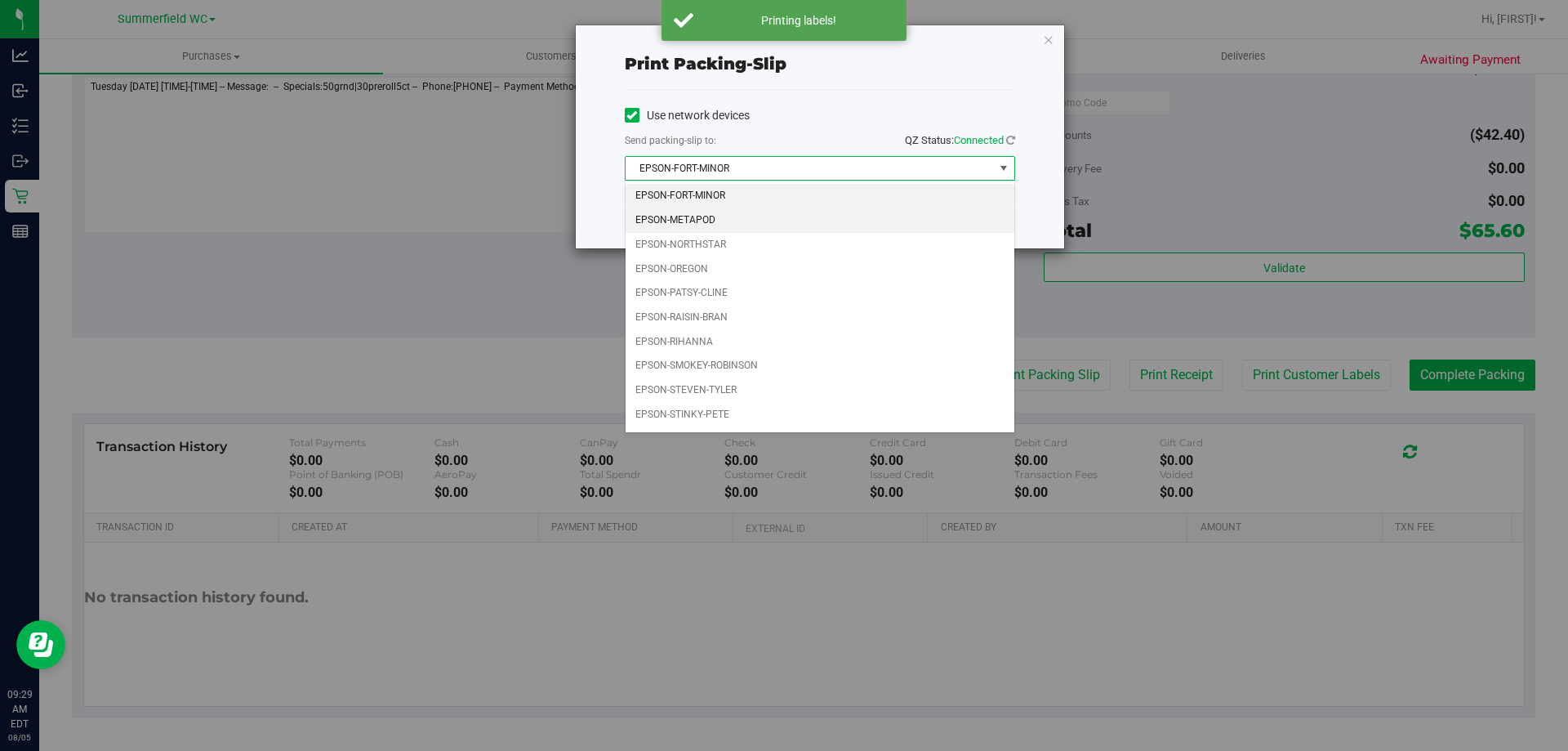 click on "EPSON-METAPOD" at bounding box center (820, 221) 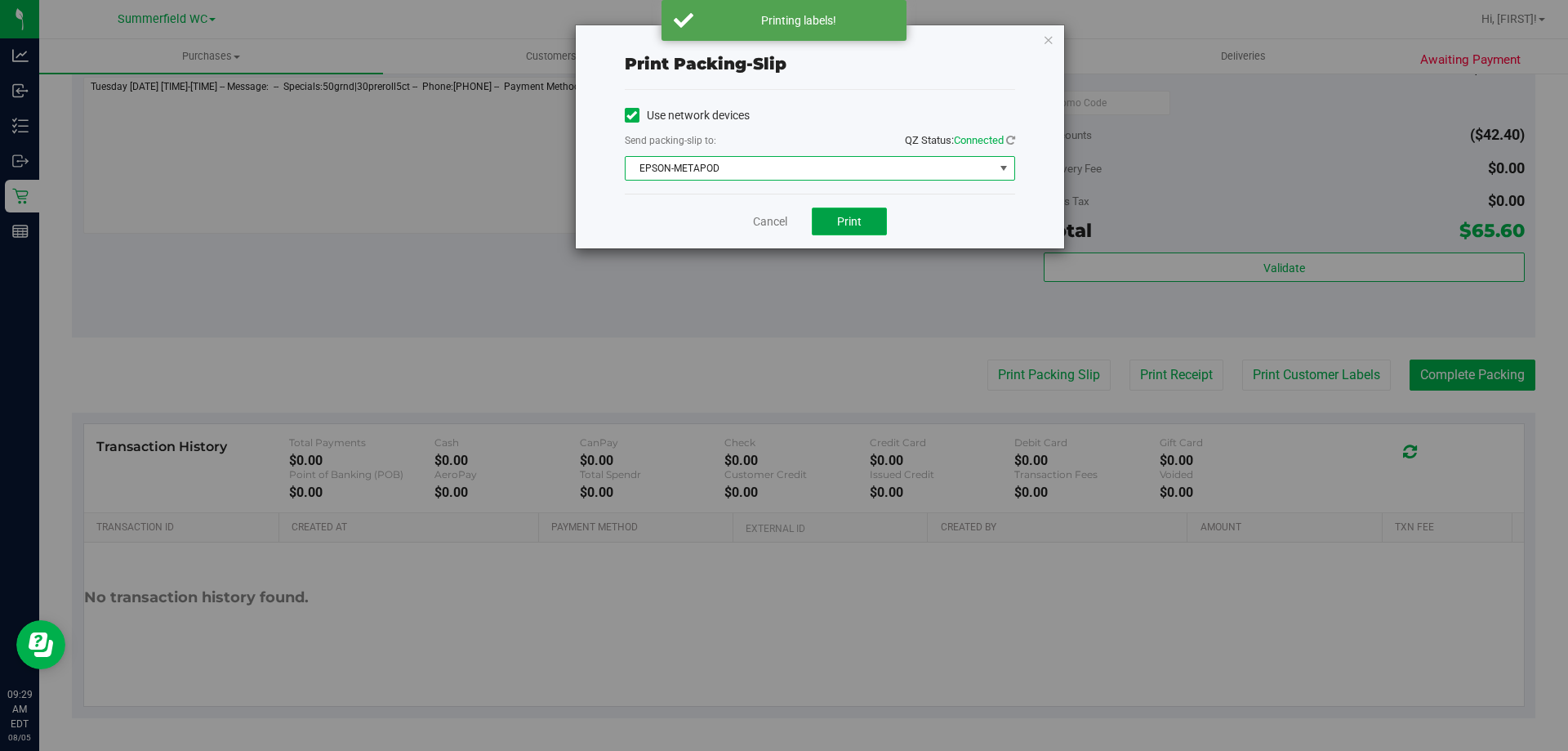 click on "Print" at bounding box center [849, 221] 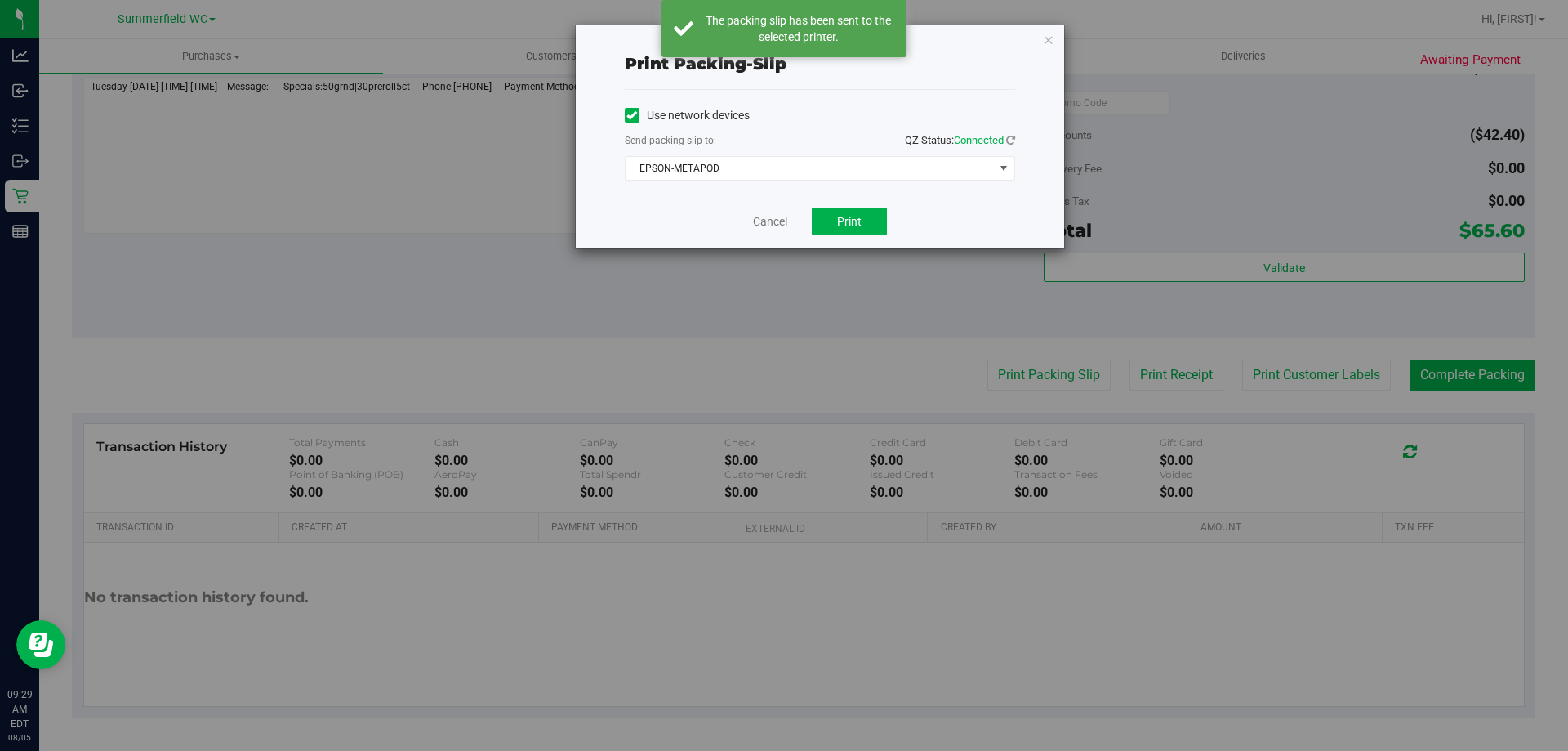 click on "Cancel
Print" at bounding box center (820, 221) 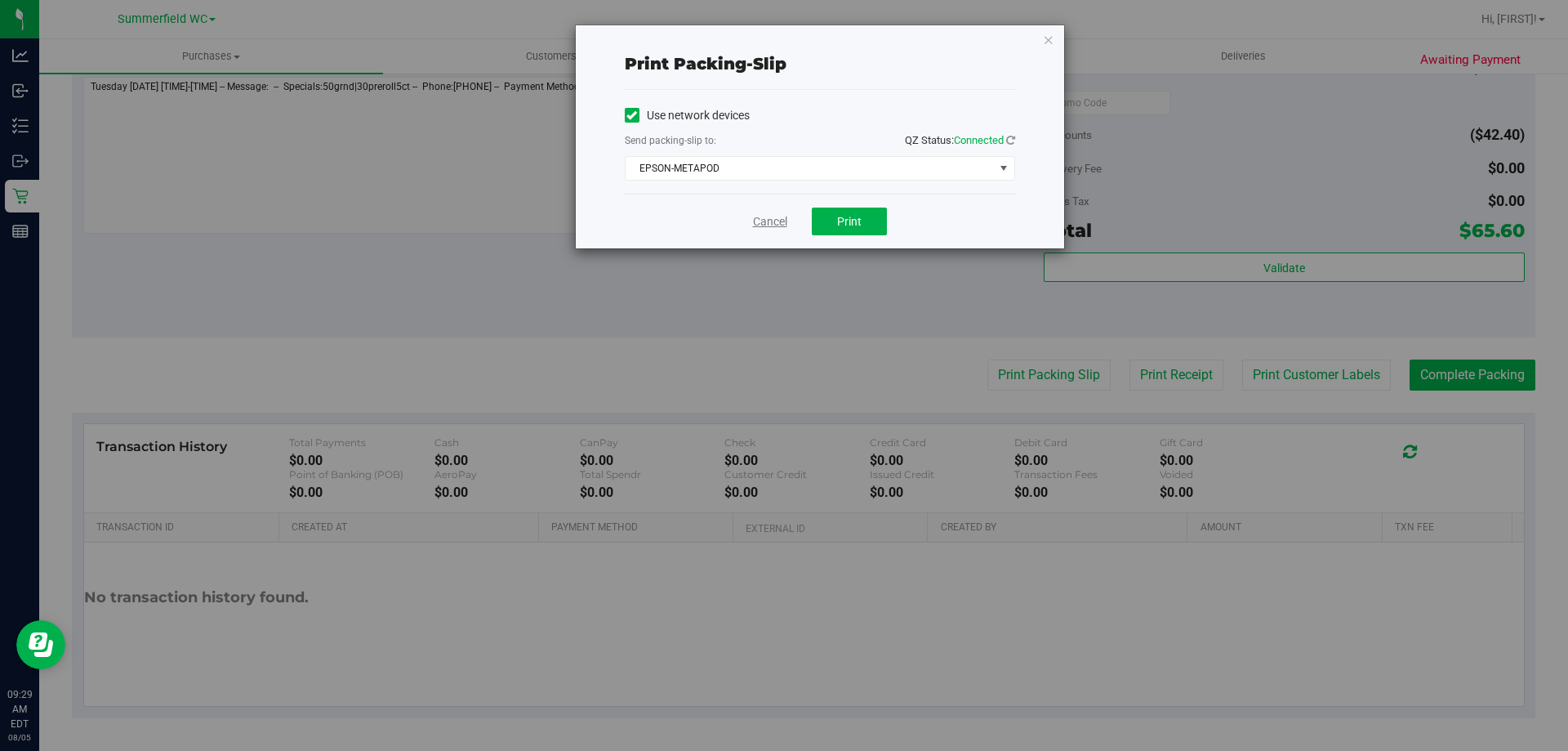 click on "Cancel" at bounding box center (770, 221) 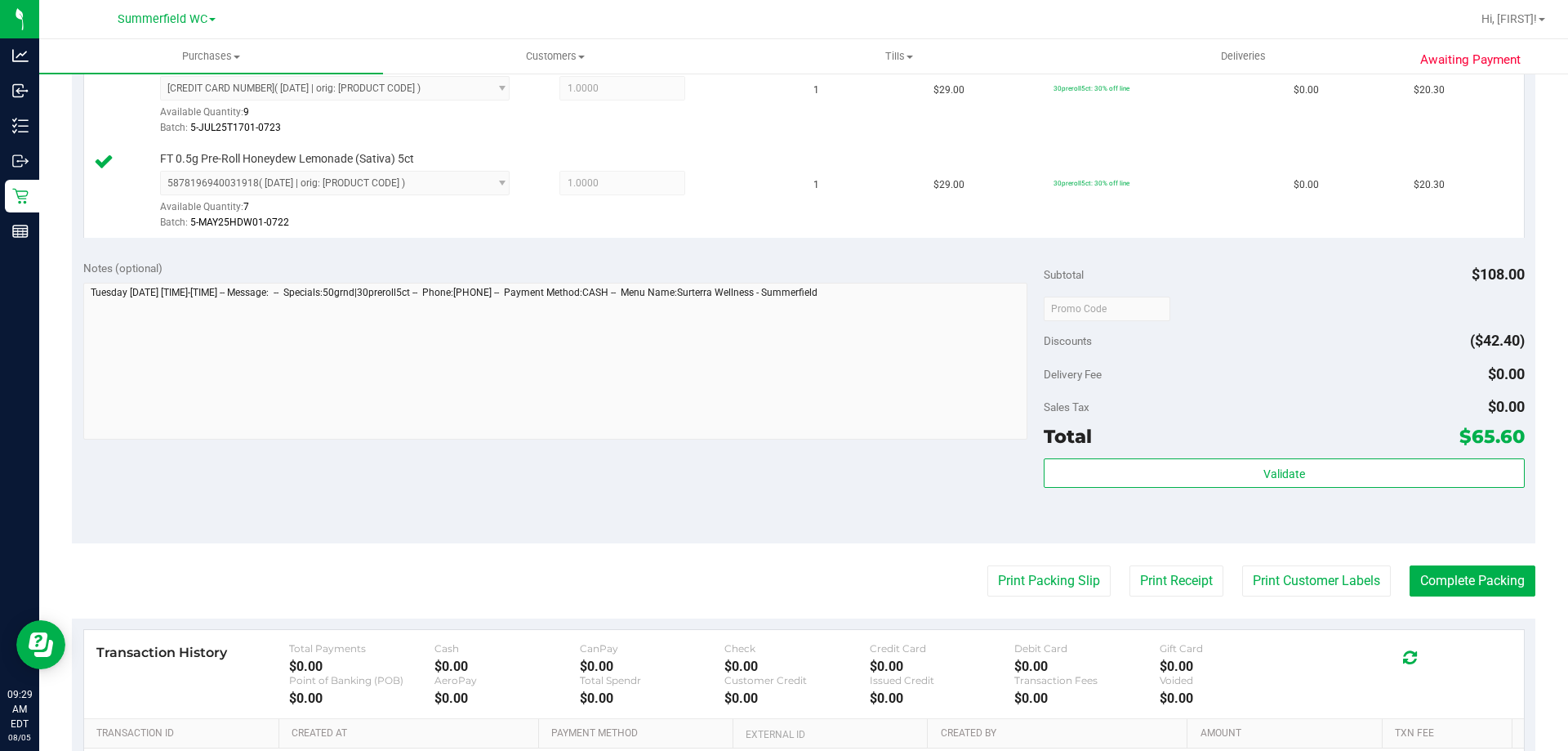 scroll, scrollTop: 693, scrollLeft: 0, axis: vertical 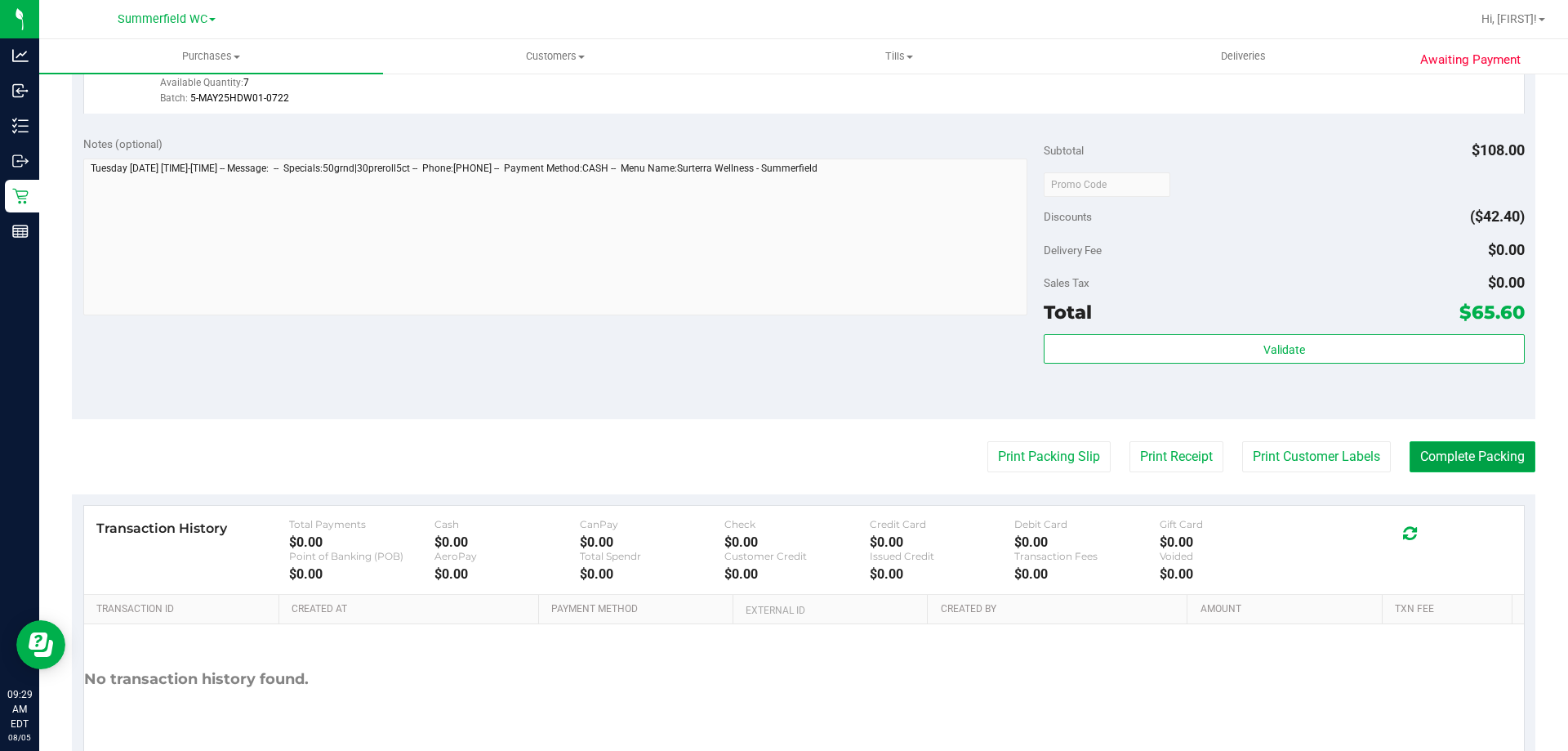 click on "Complete Packing" at bounding box center [1472, 457] 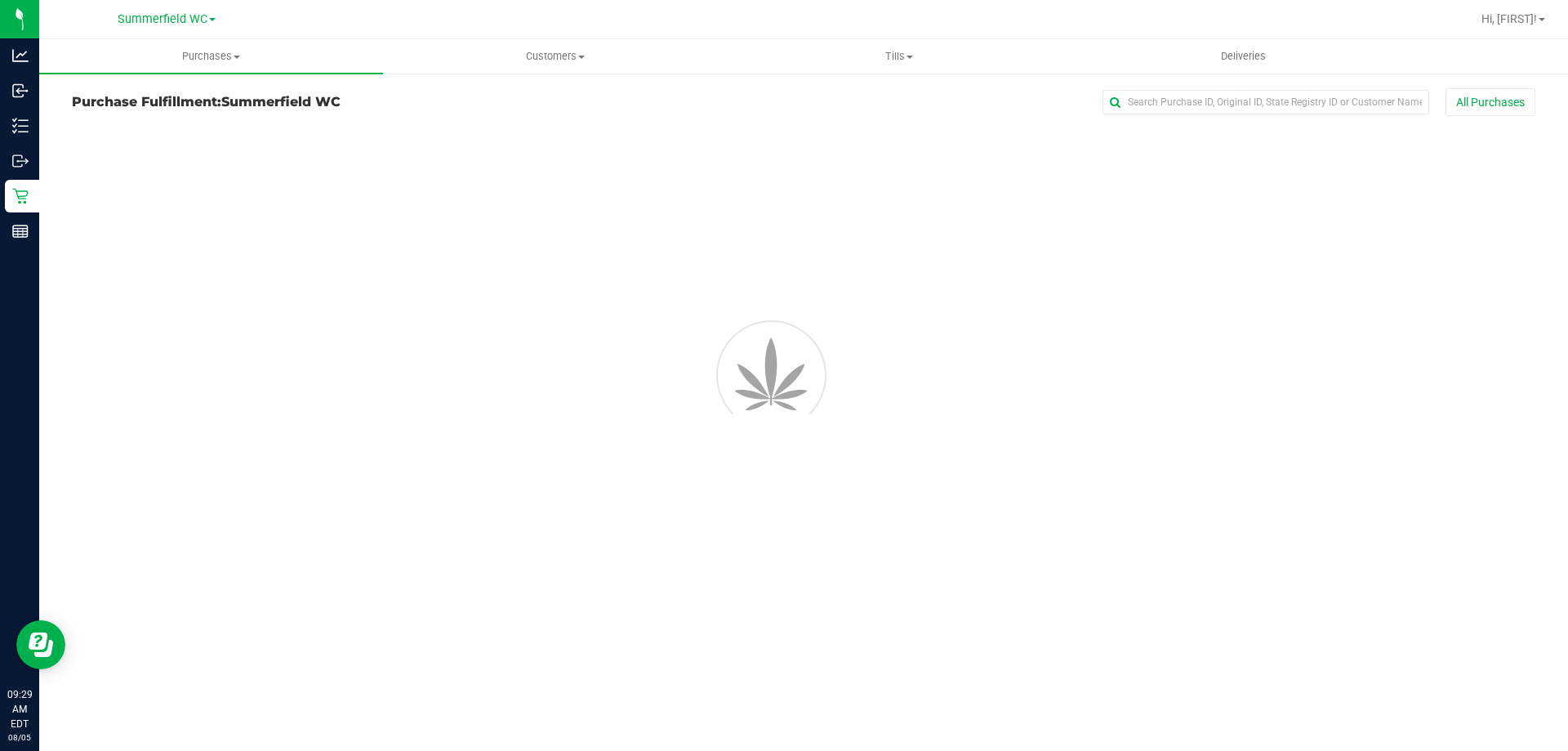 scroll, scrollTop: 0, scrollLeft: 0, axis: both 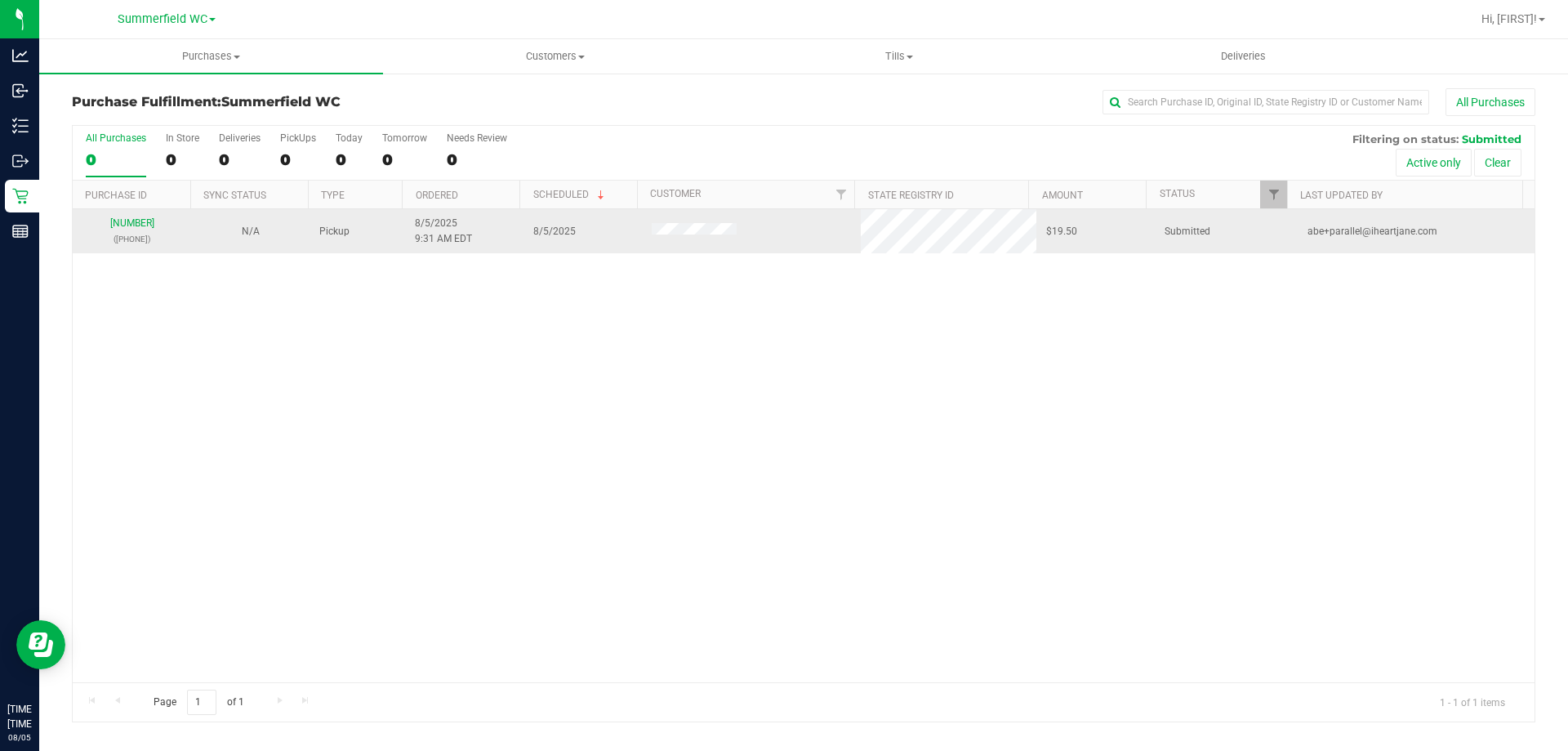 click on "[NUMBER]
([PHONE])" at bounding box center [131, 231] 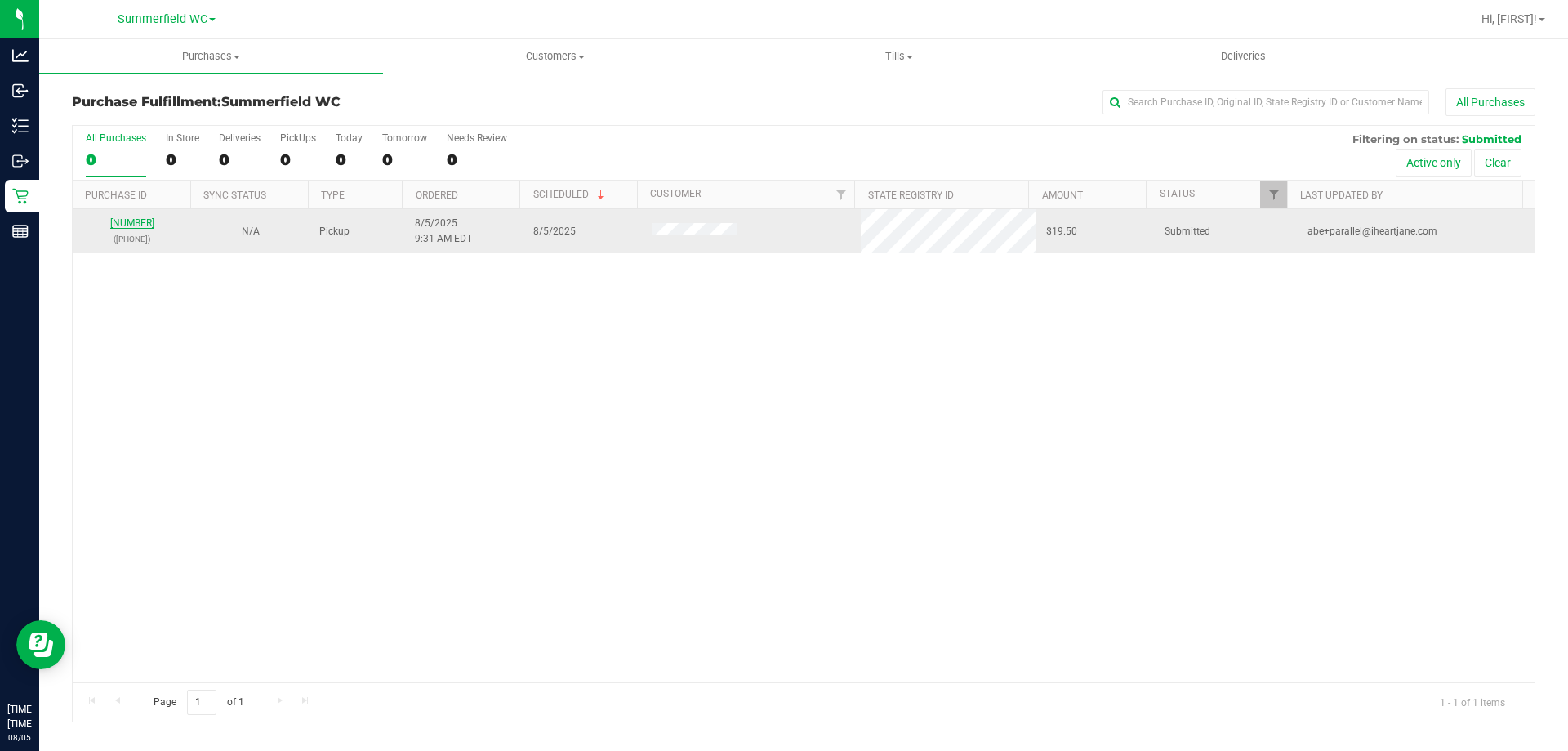 click on "[NUMBER]" at bounding box center (132, 223) 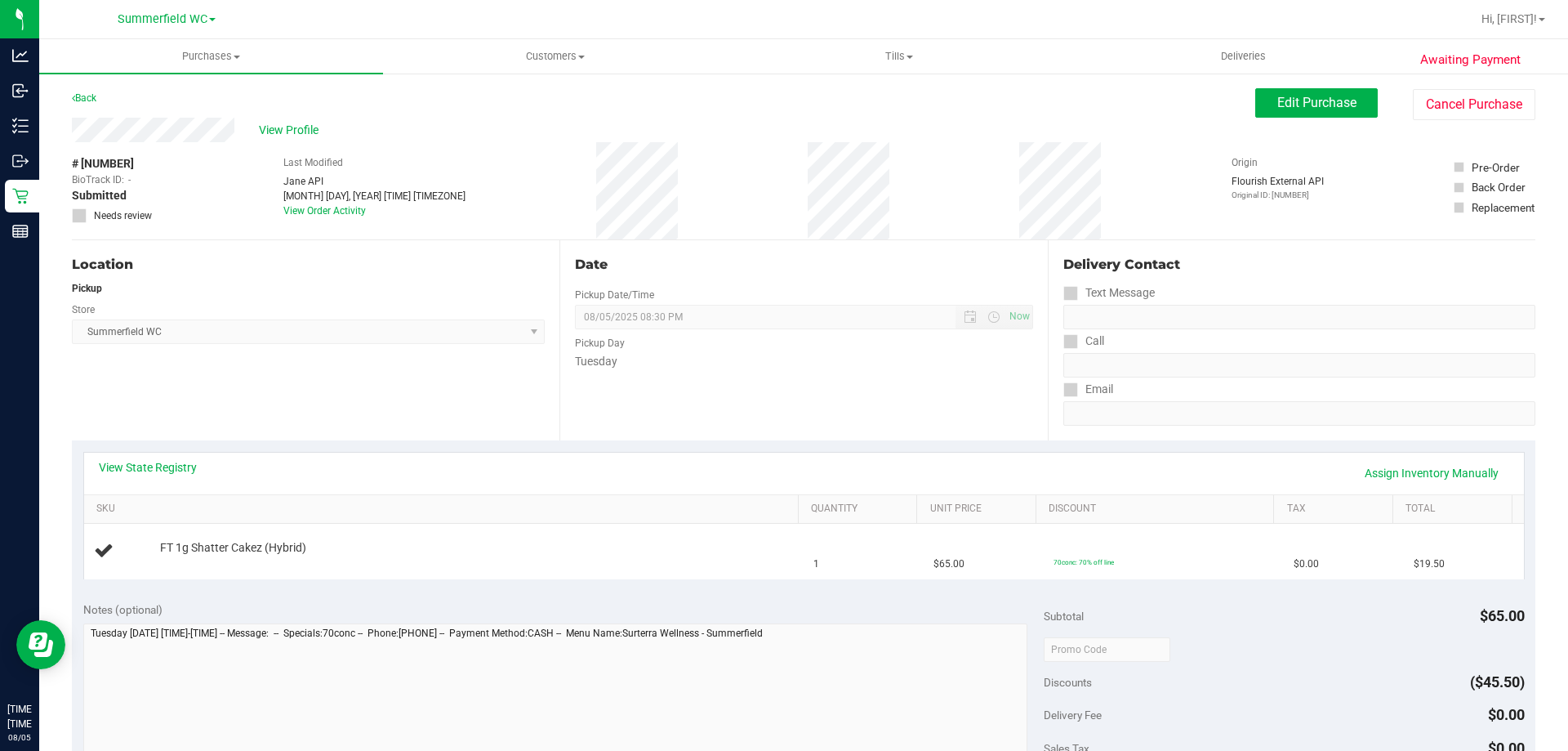 click on "Date
Pickup Date/Time
08/05/2025
Now
08/05/2025 08:30 PM
Now
Pickup Day
Tuesday" at bounding box center (803, 340) 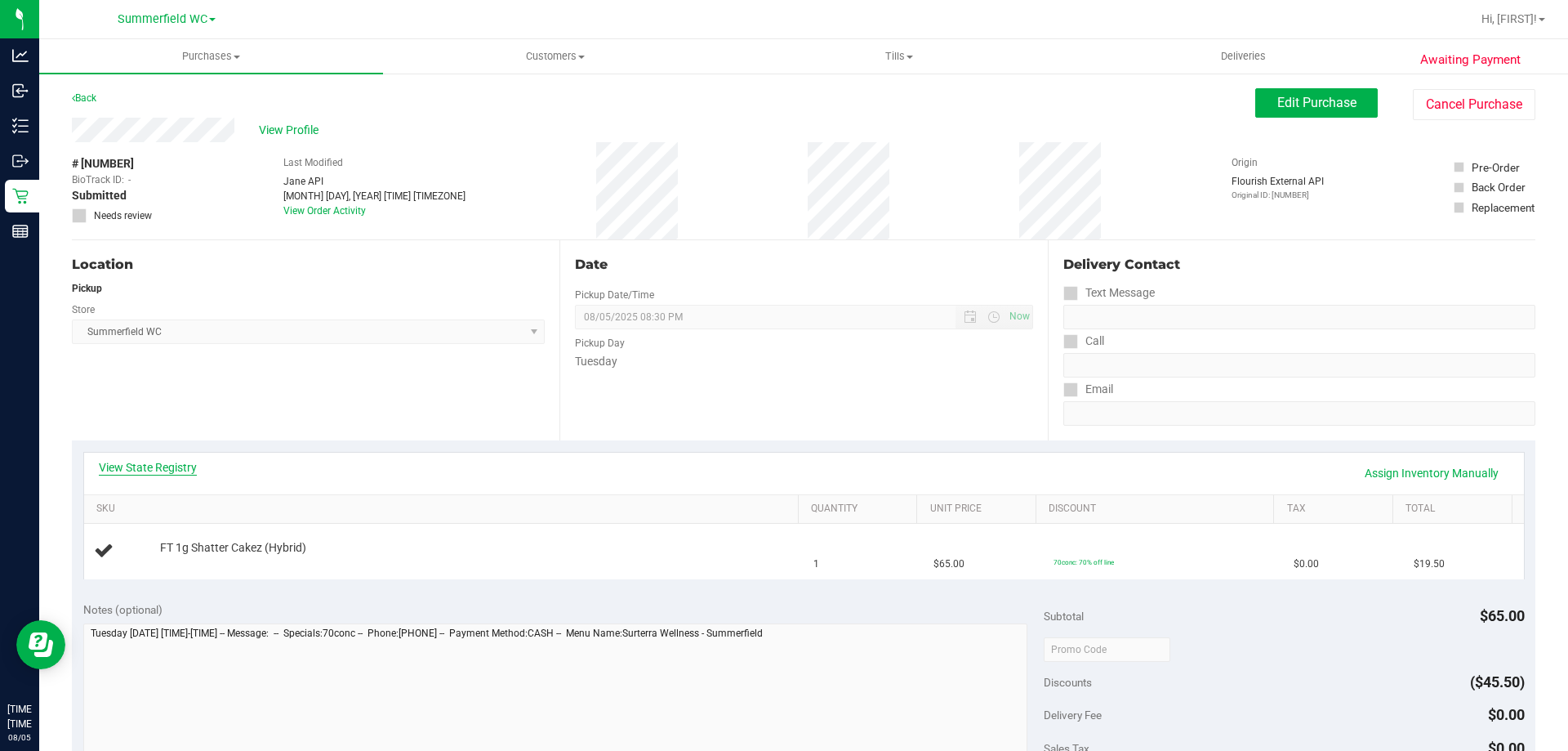 click on "View State Registry" at bounding box center [148, 467] 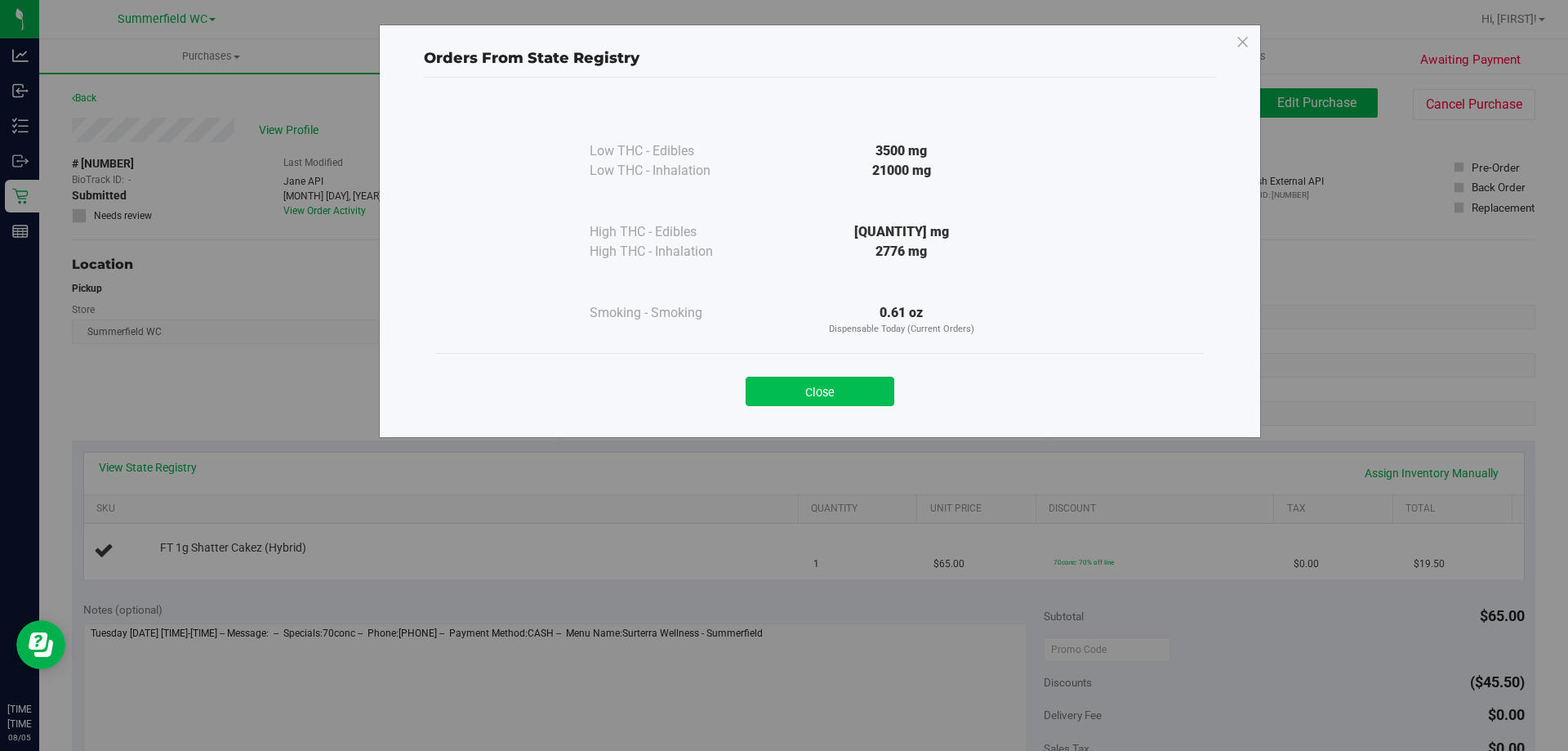 click on "Close" at bounding box center (820, 391) 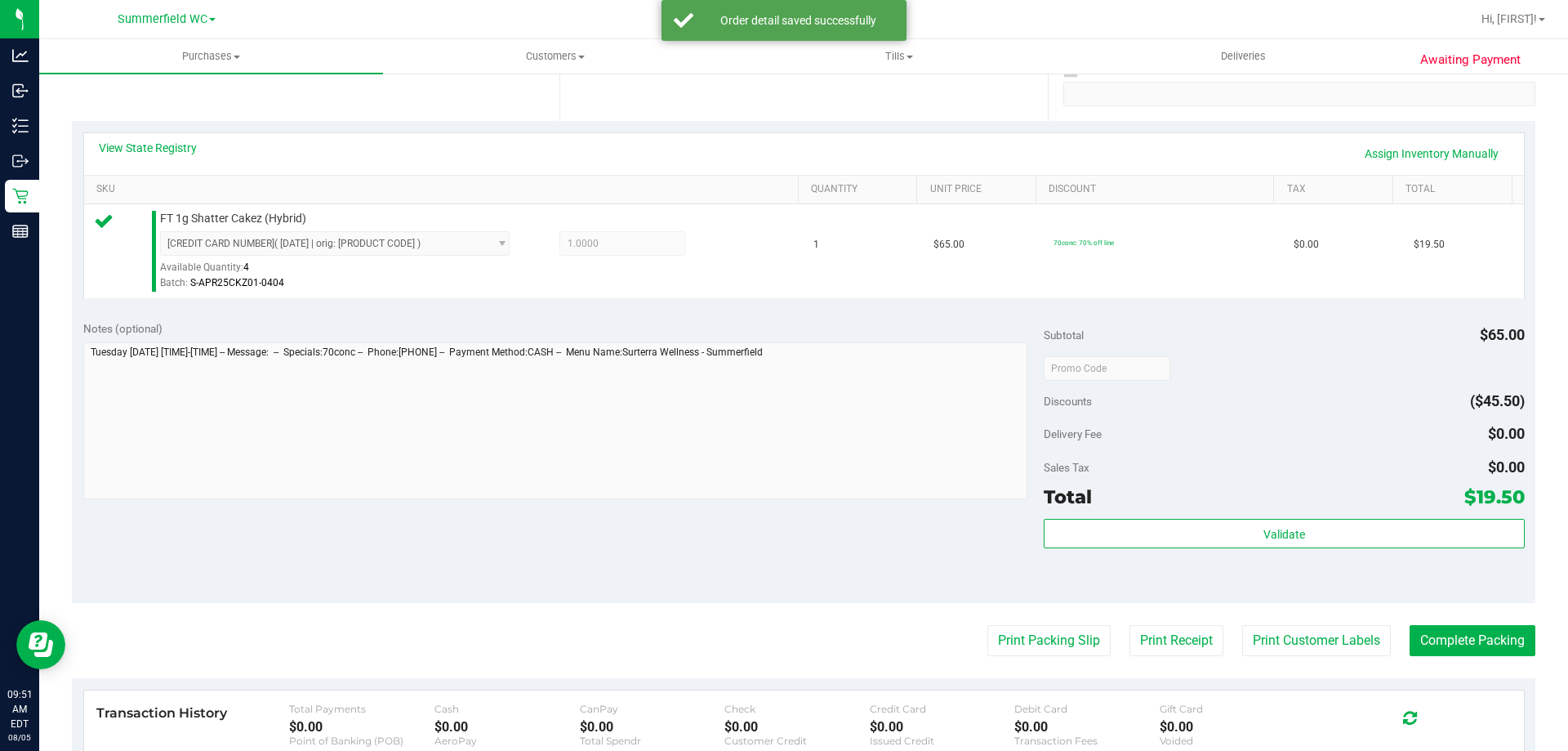 scroll, scrollTop: 490, scrollLeft: 0, axis: vertical 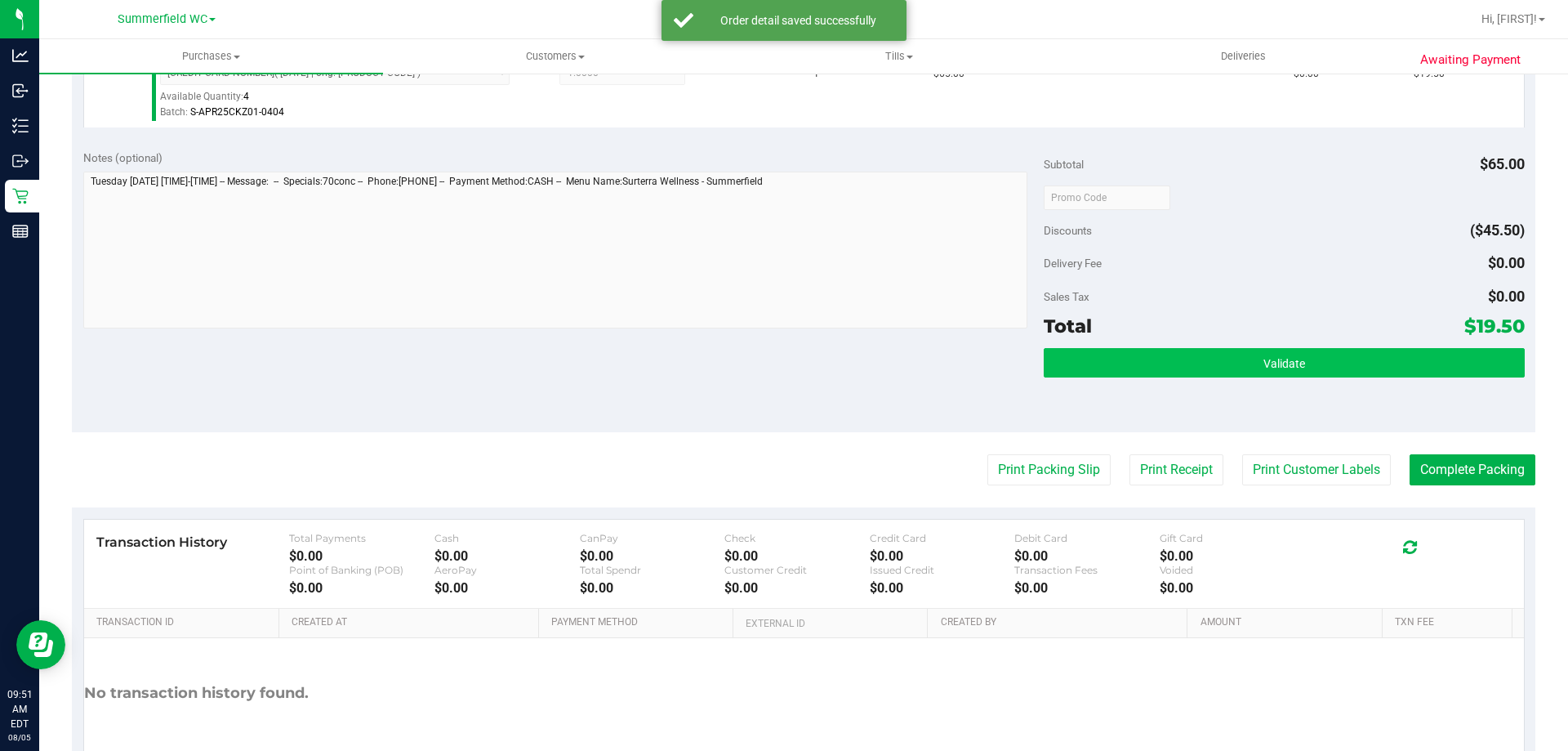 click on "Subtotal
$[PRICE]
Discounts
($[PRICE])
Delivery Fee
$[PRICE]
Sales Tax
$[PRICE]
Total
$[PRICE]
Validate" at bounding box center [1284, 285] 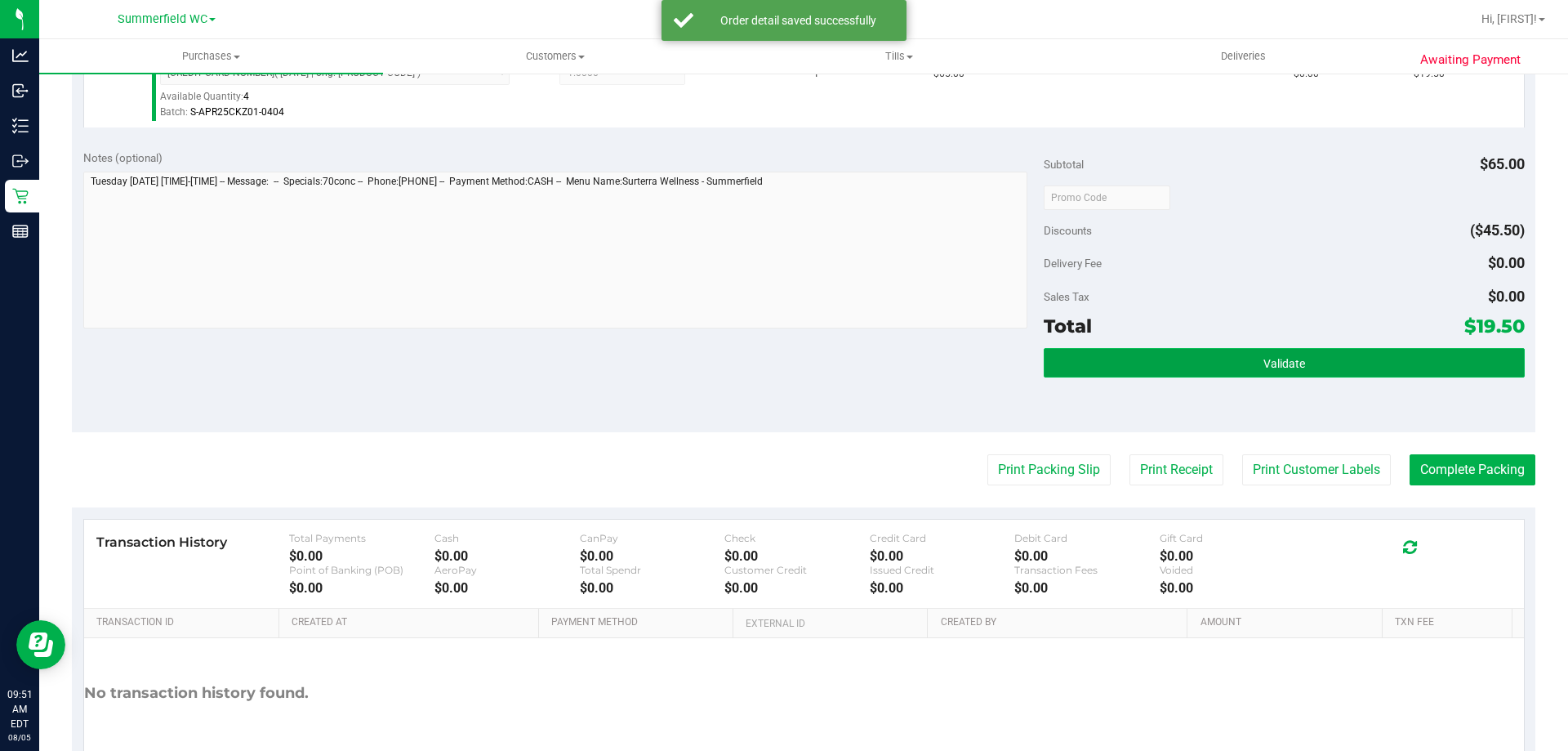 click on "Validate" at bounding box center [1284, 363] 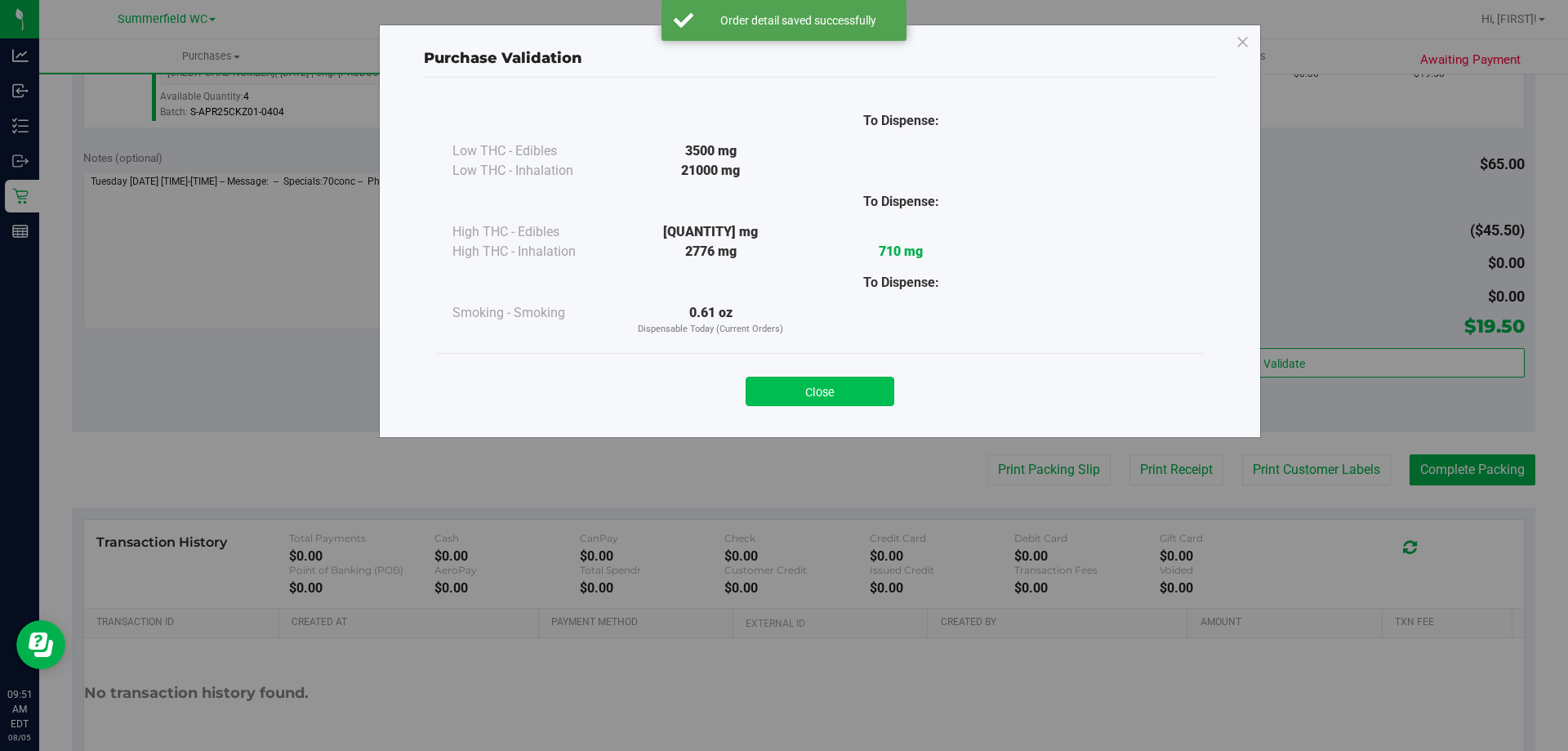 click on "Close" at bounding box center [820, 391] 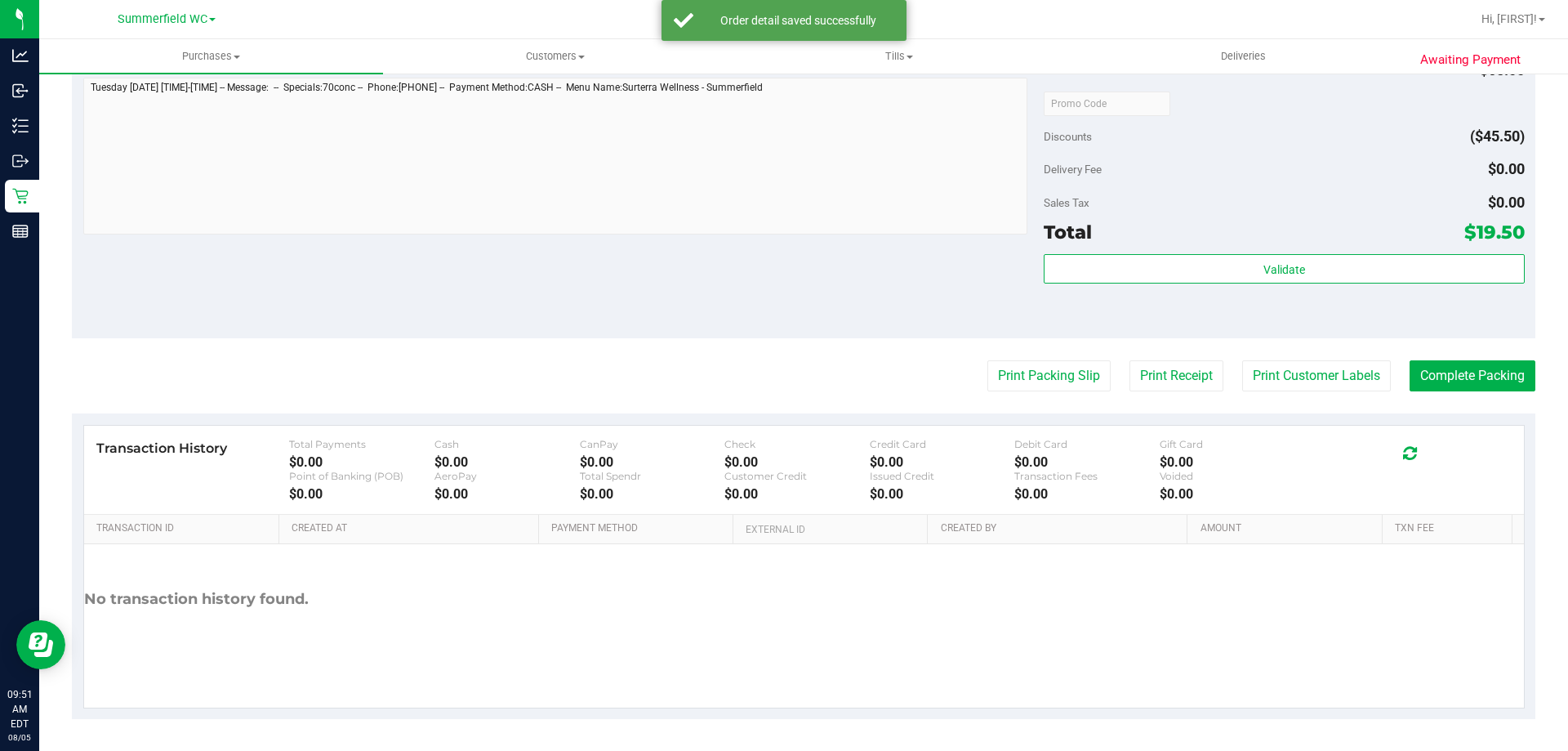 scroll, scrollTop: 585, scrollLeft: 0, axis: vertical 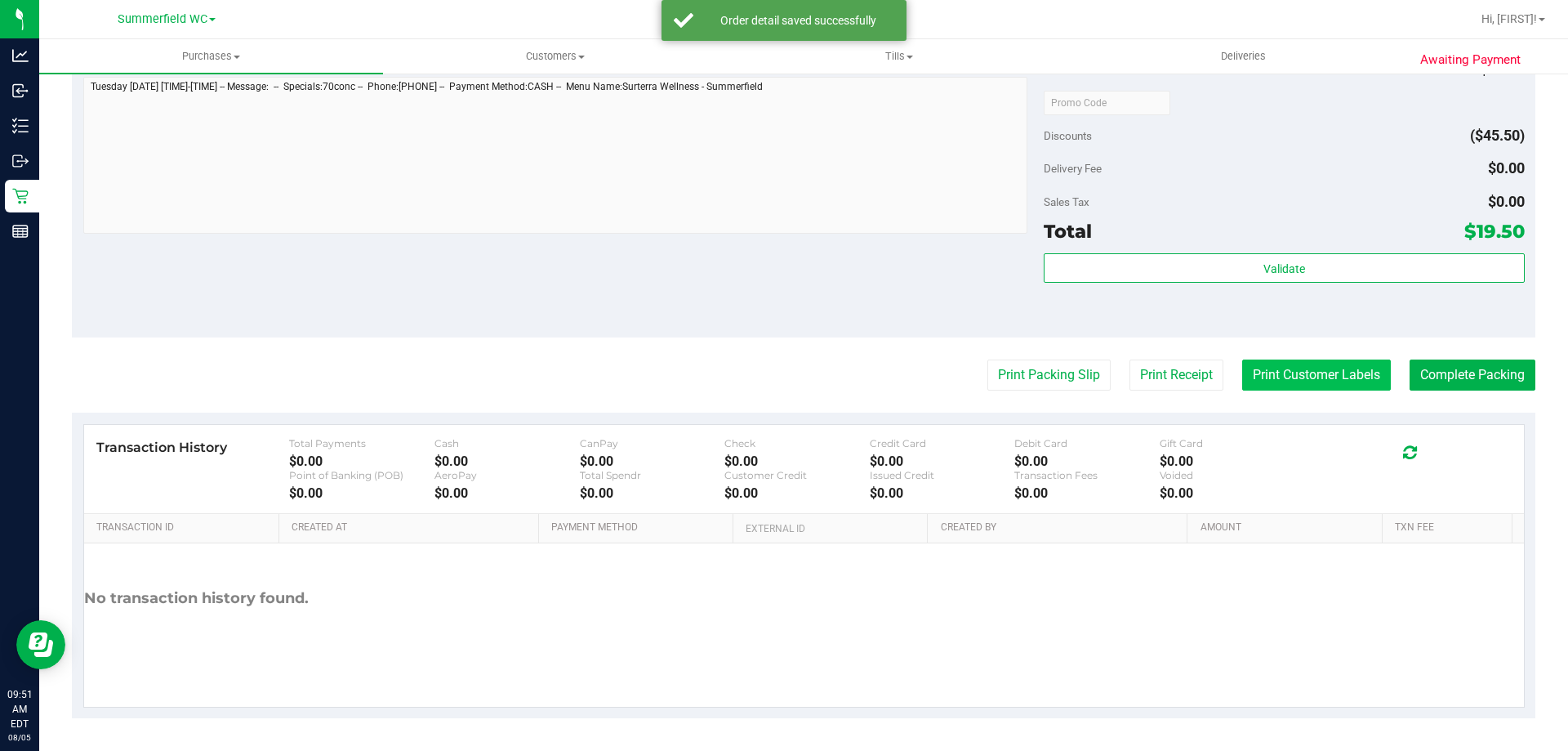 click on "Print Customer Labels" at bounding box center (1316, 375) 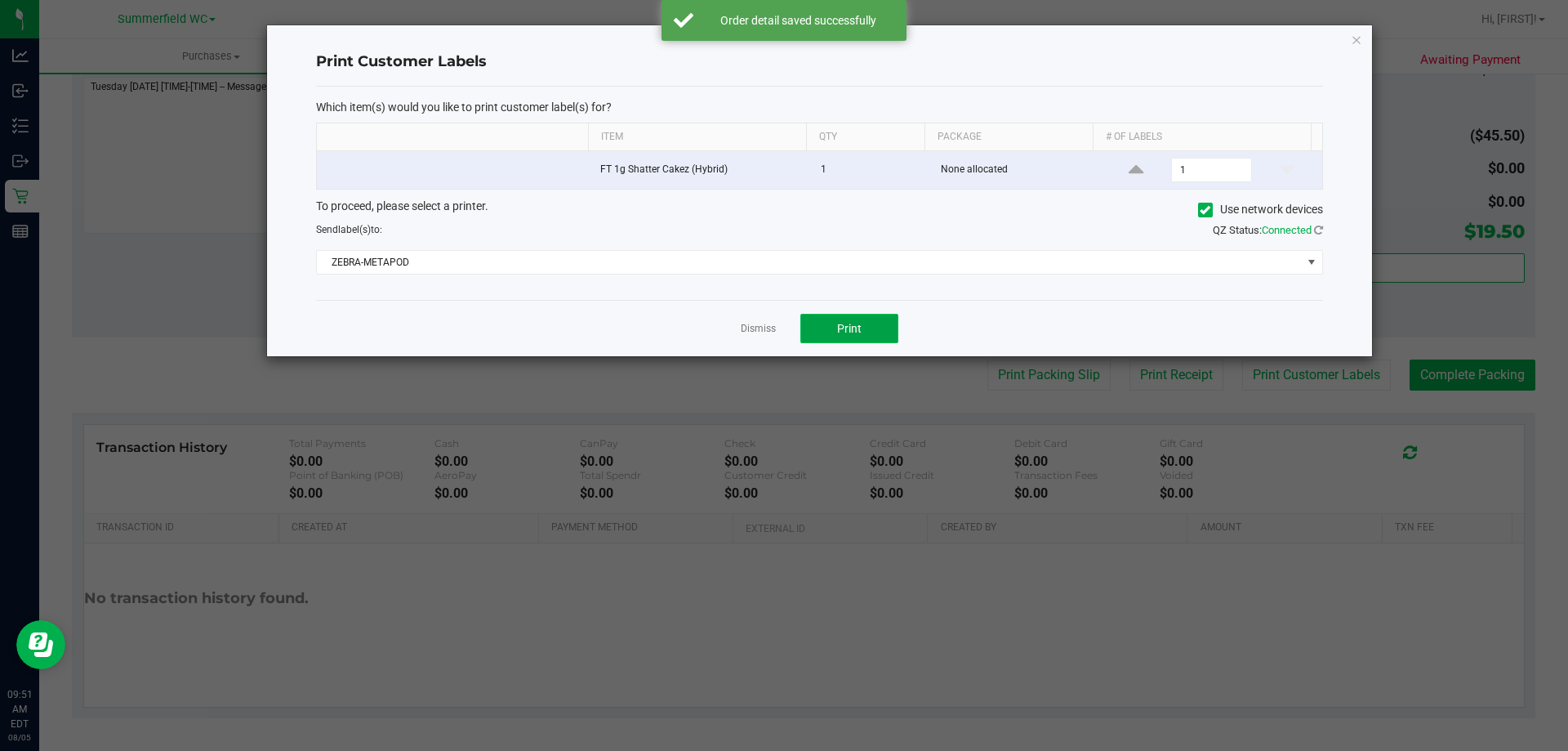 click on "Print" 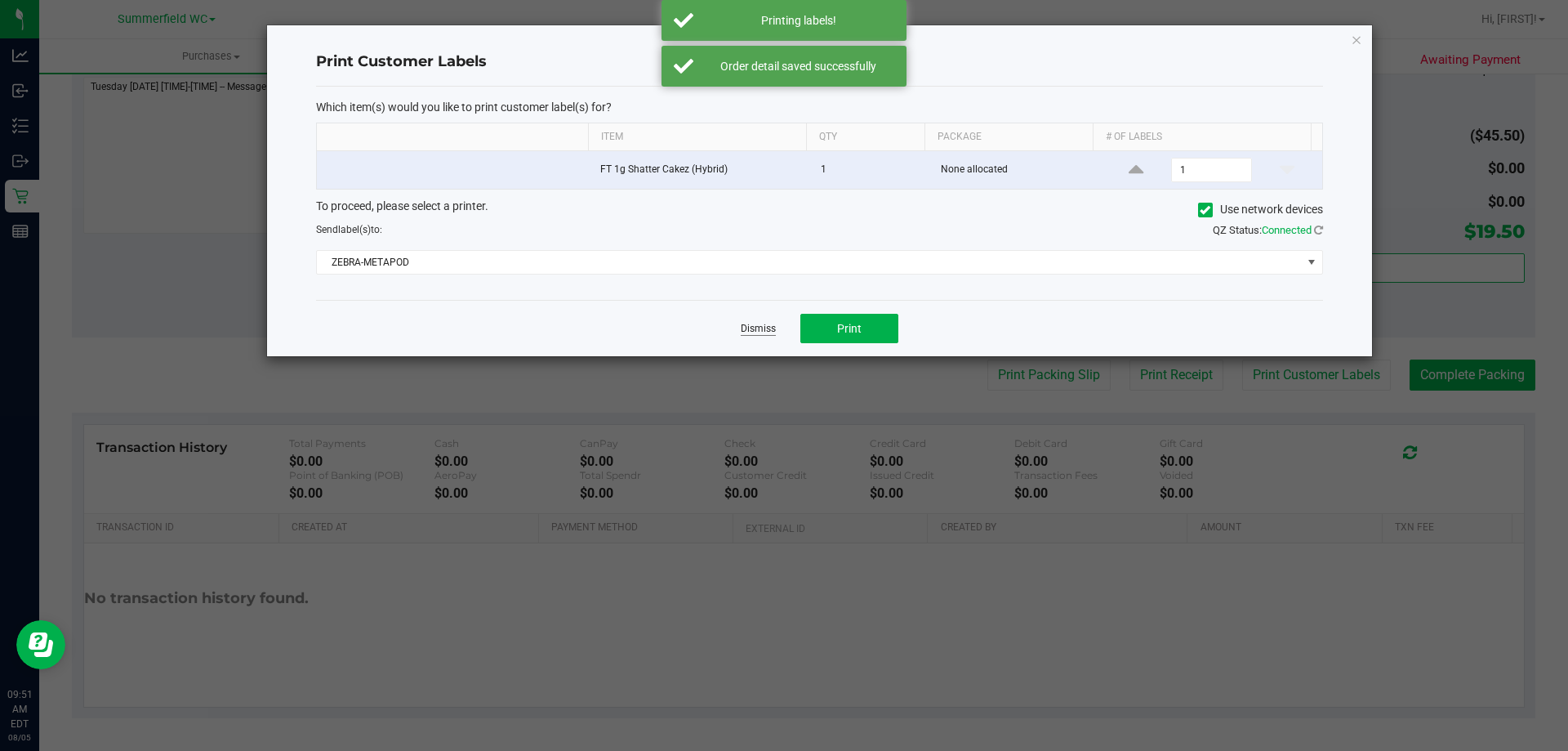 click on "Dismiss" 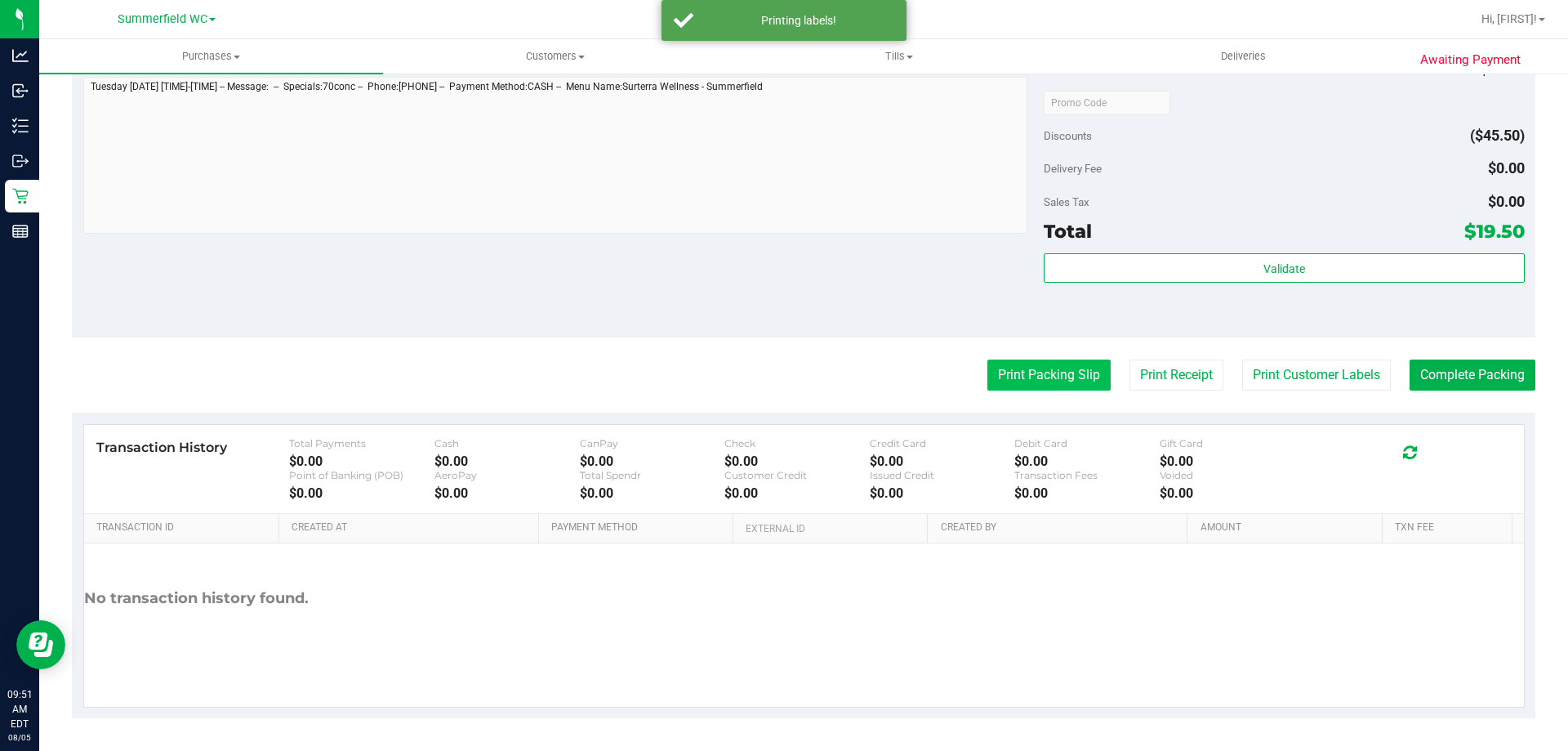 click on "Print Packing Slip" at bounding box center [1049, 375] 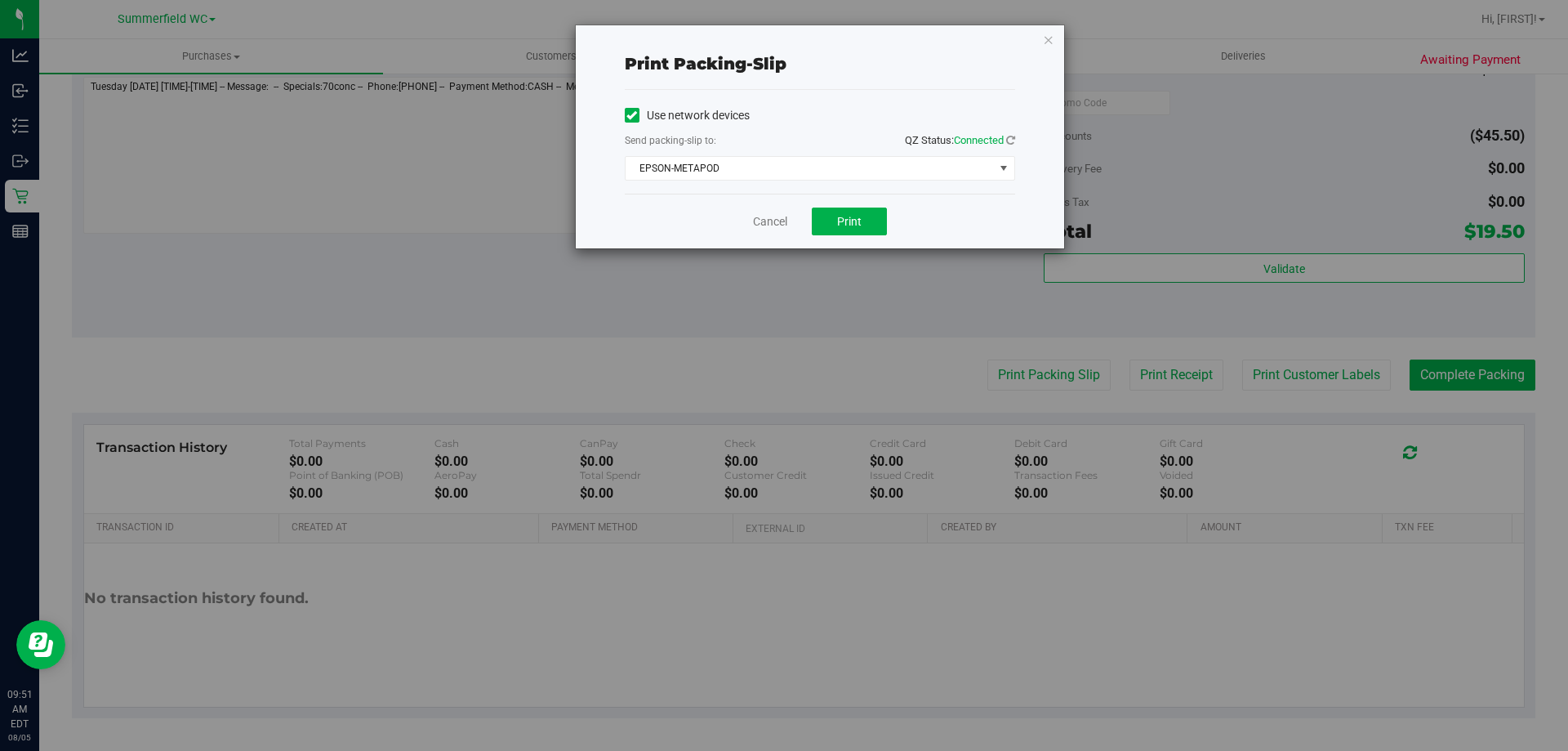 click on "Cancel
Print" at bounding box center [820, 221] 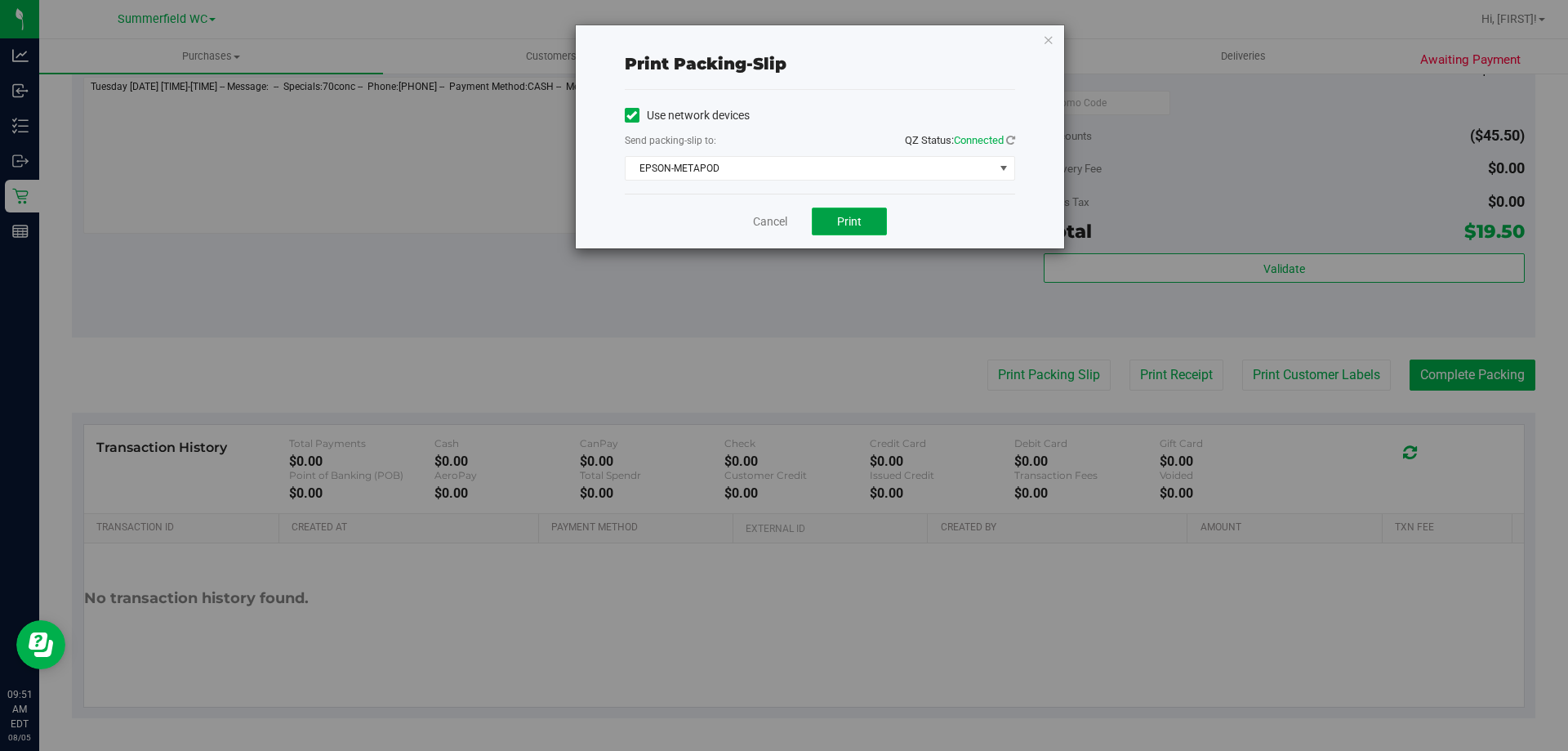 click on "Print" at bounding box center (849, 221) 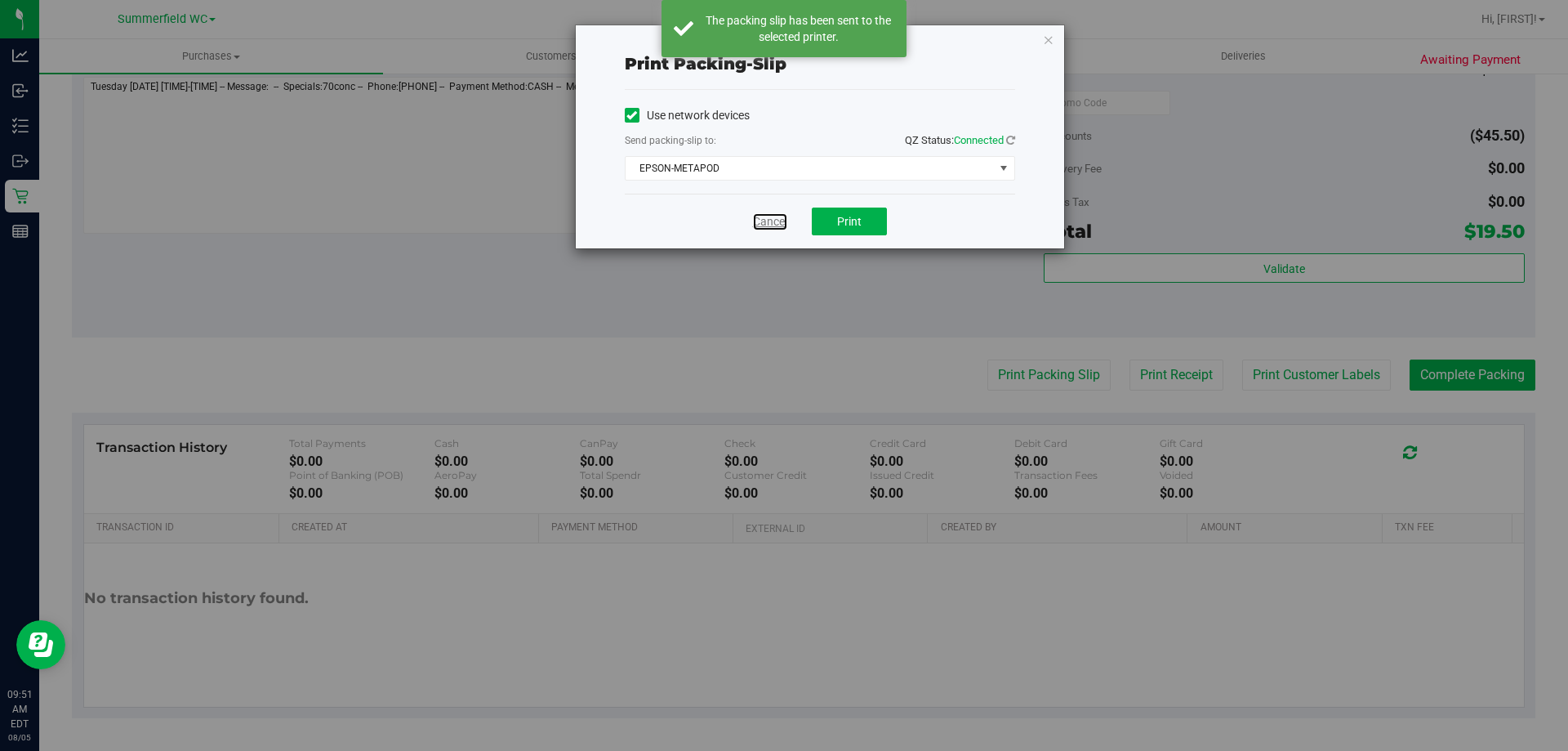 drag, startPoint x: 764, startPoint y: 218, endPoint x: 782, endPoint y: 225, distance: 19.313208 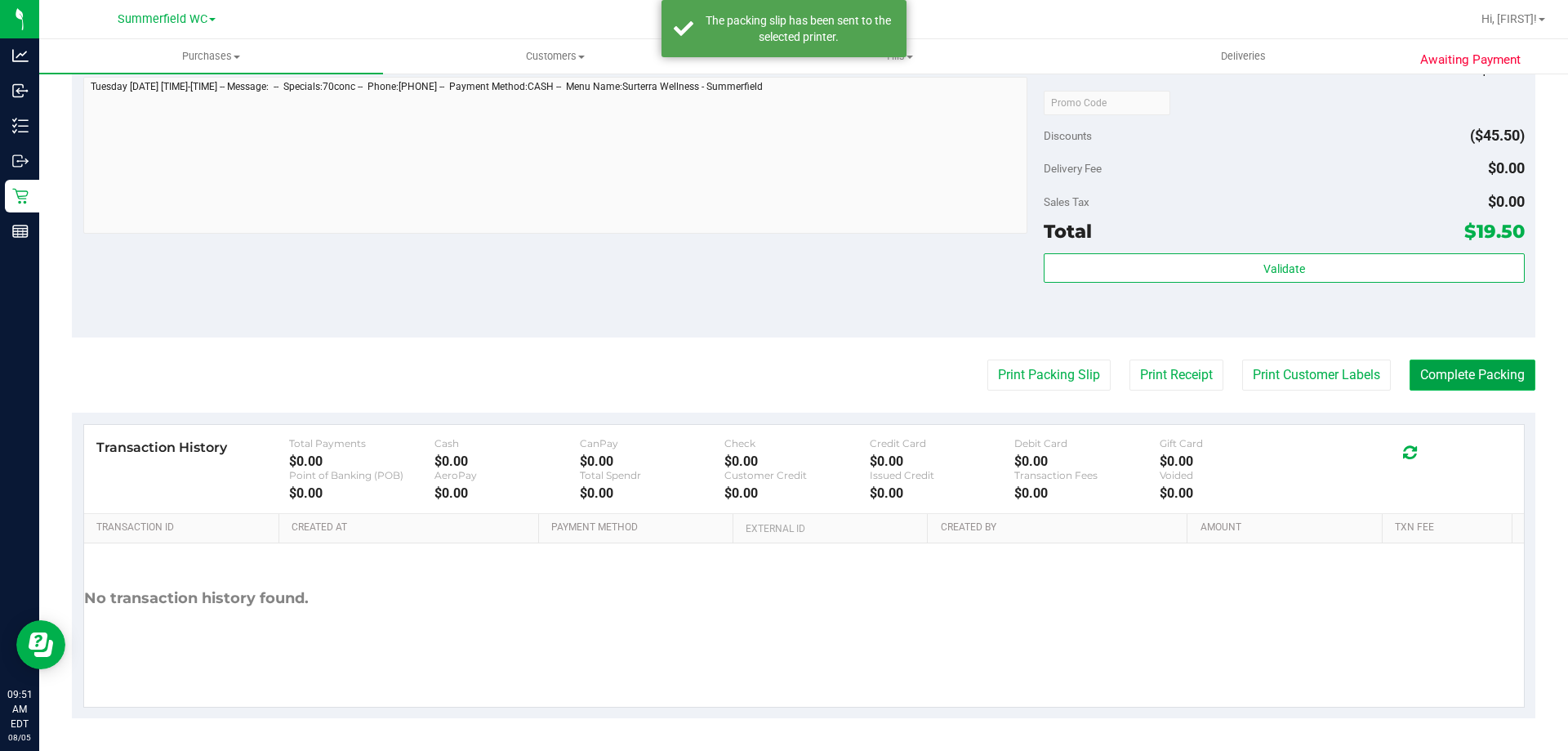 click on "Complete Packing" at bounding box center [1472, 375] 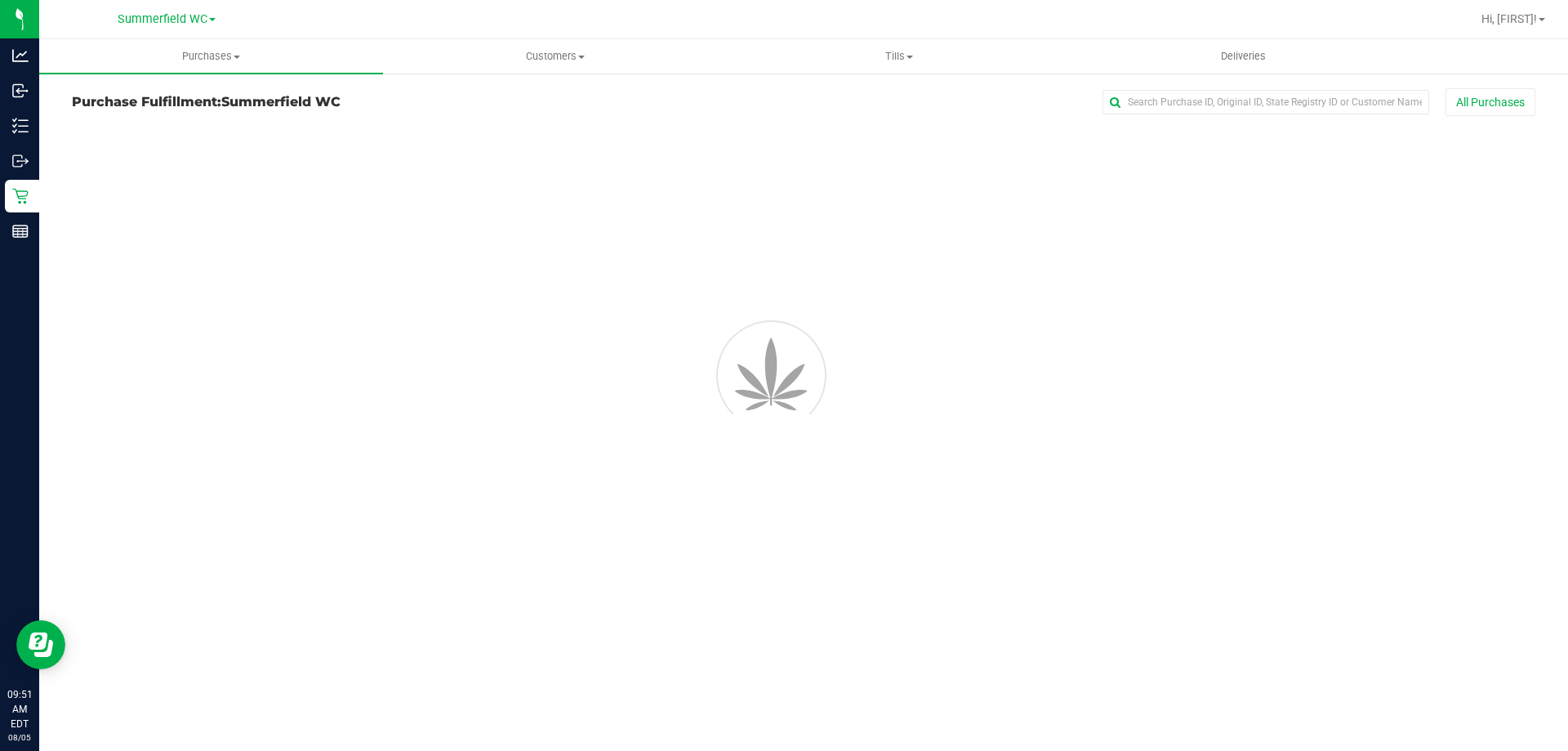 scroll, scrollTop: 0, scrollLeft: 0, axis: both 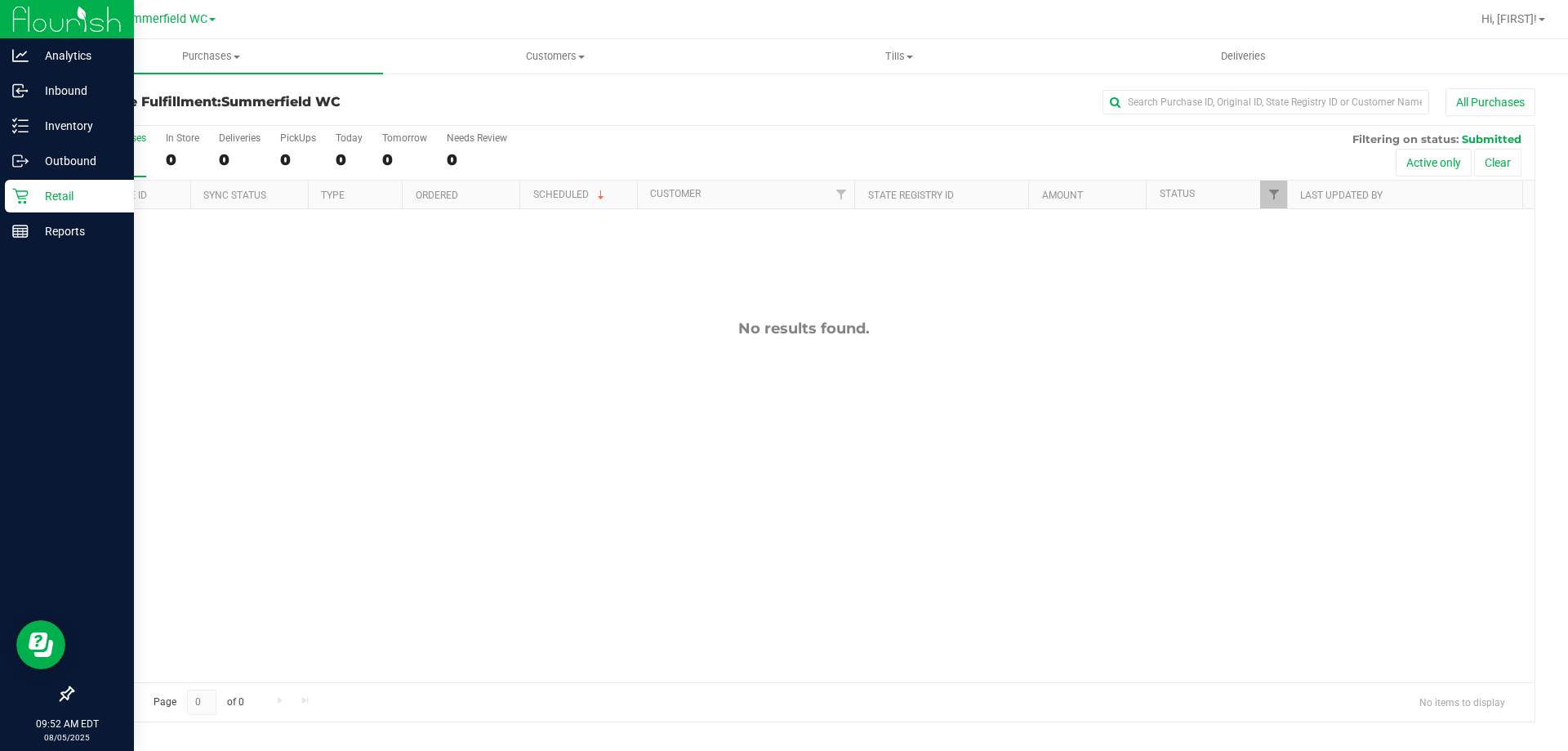 click on "Retail" at bounding box center [78, 196] 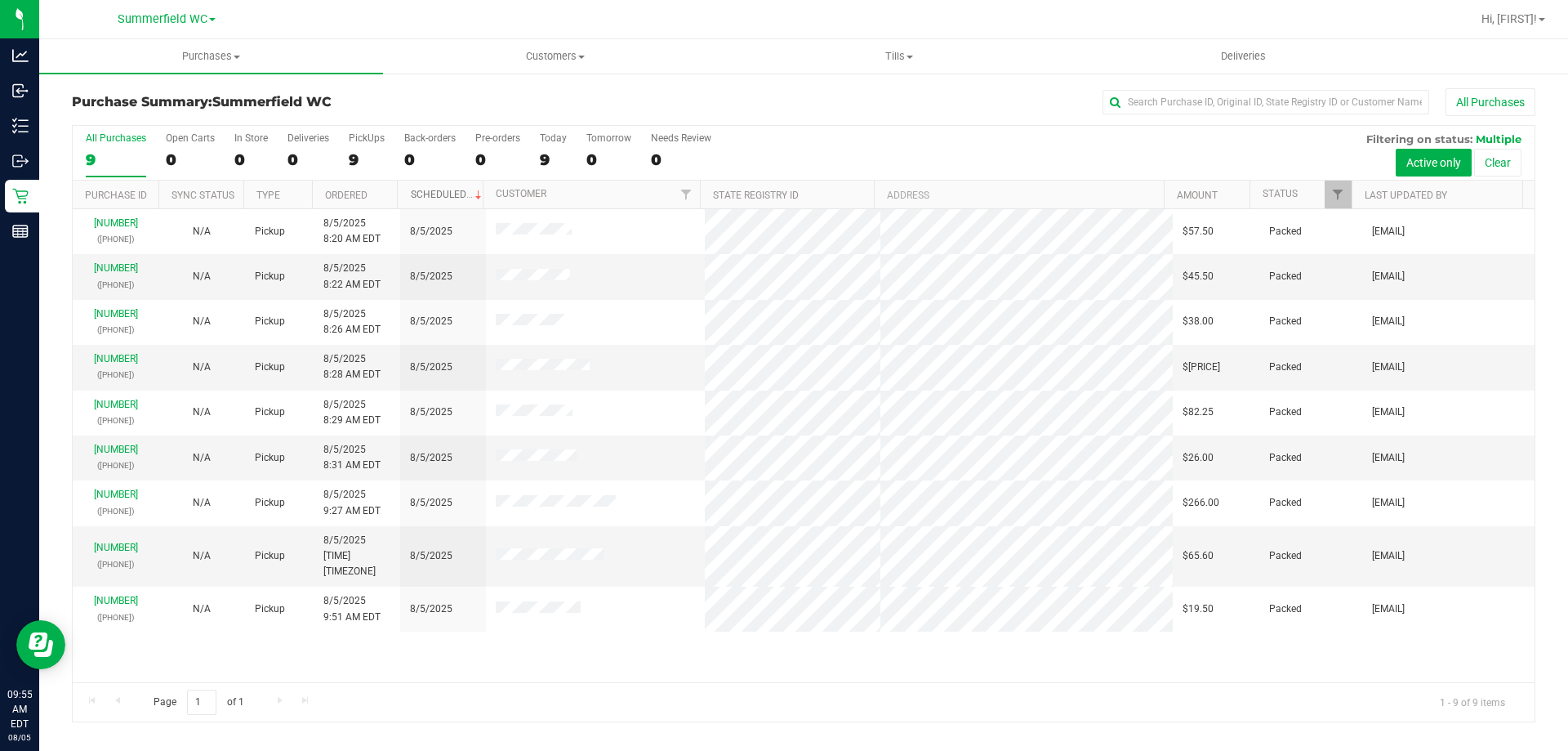 click on "Scheduled" at bounding box center [448, 194] 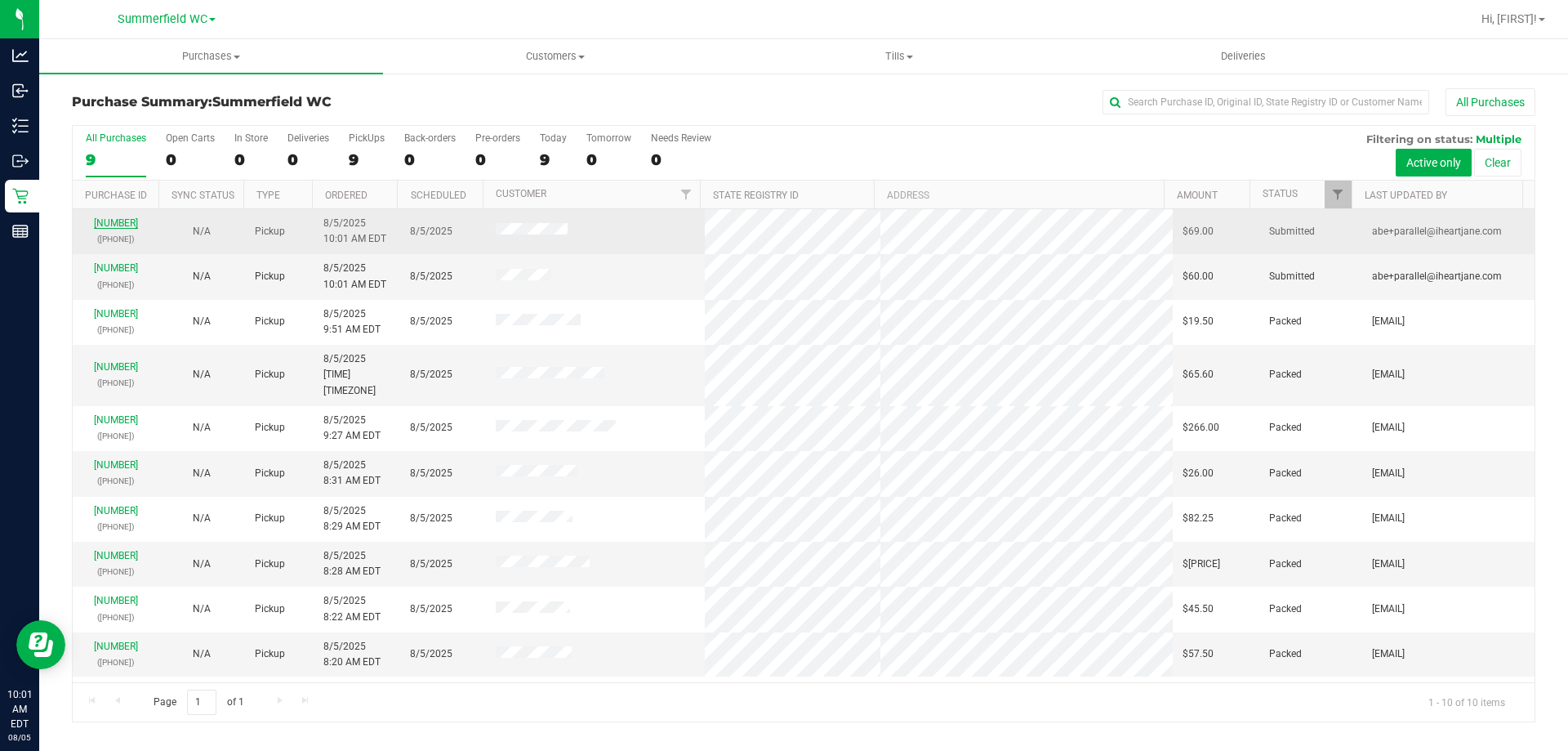 click on "[NUMBER]" at bounding box center (116, 223) 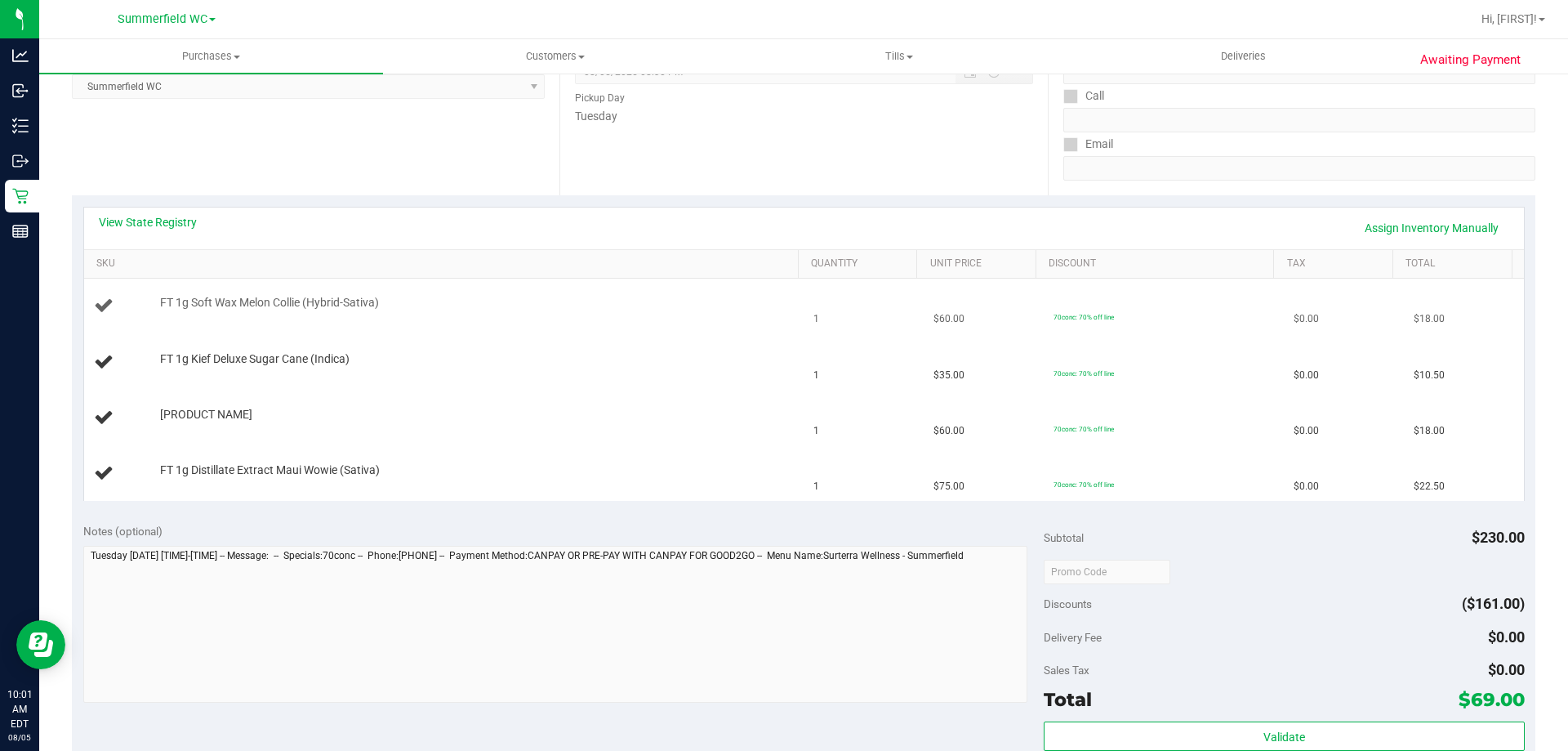 scroll, scrollTop: 163, scrollLeft: 0, axis: vertical 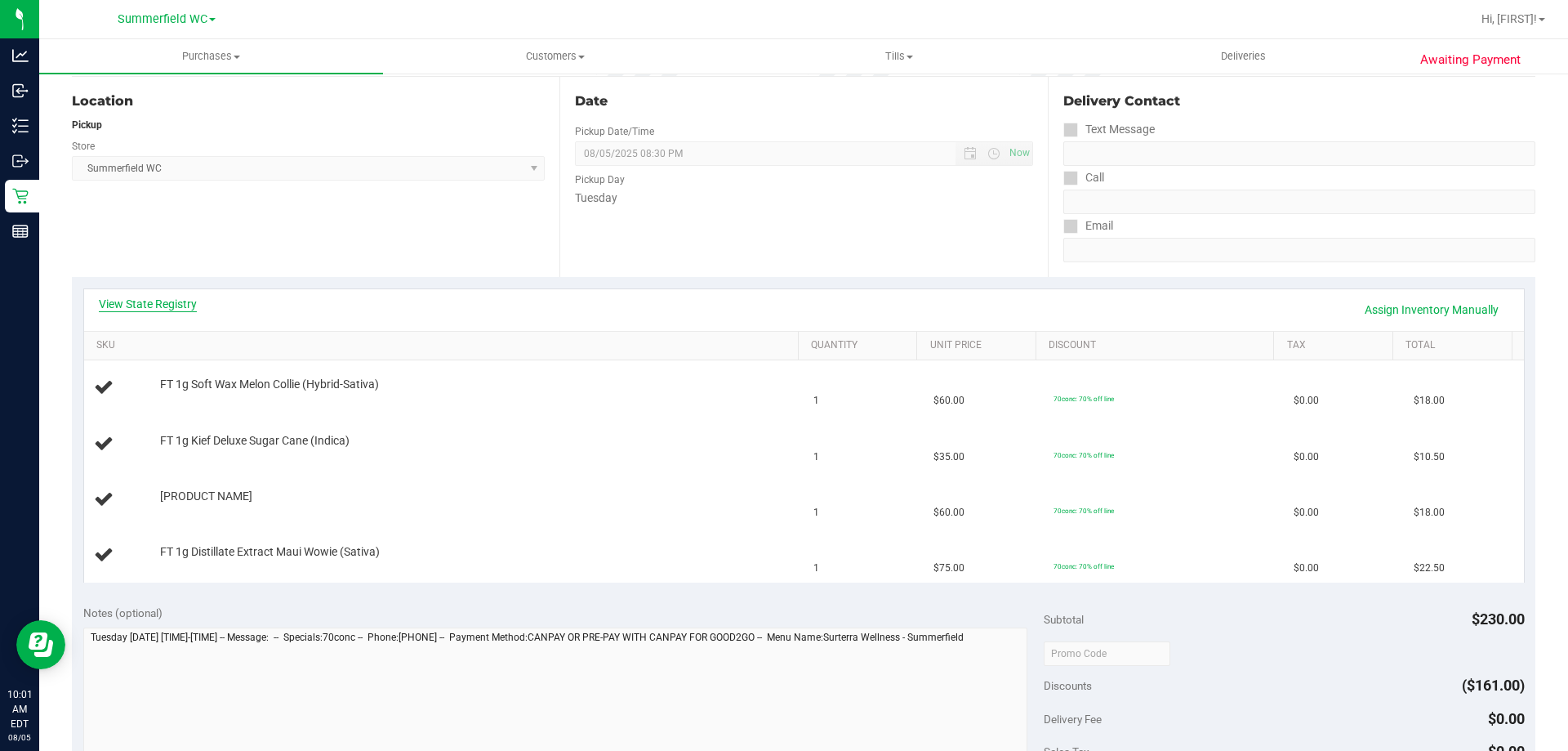 click on "View State Registry" at bounding box center [148, 304] 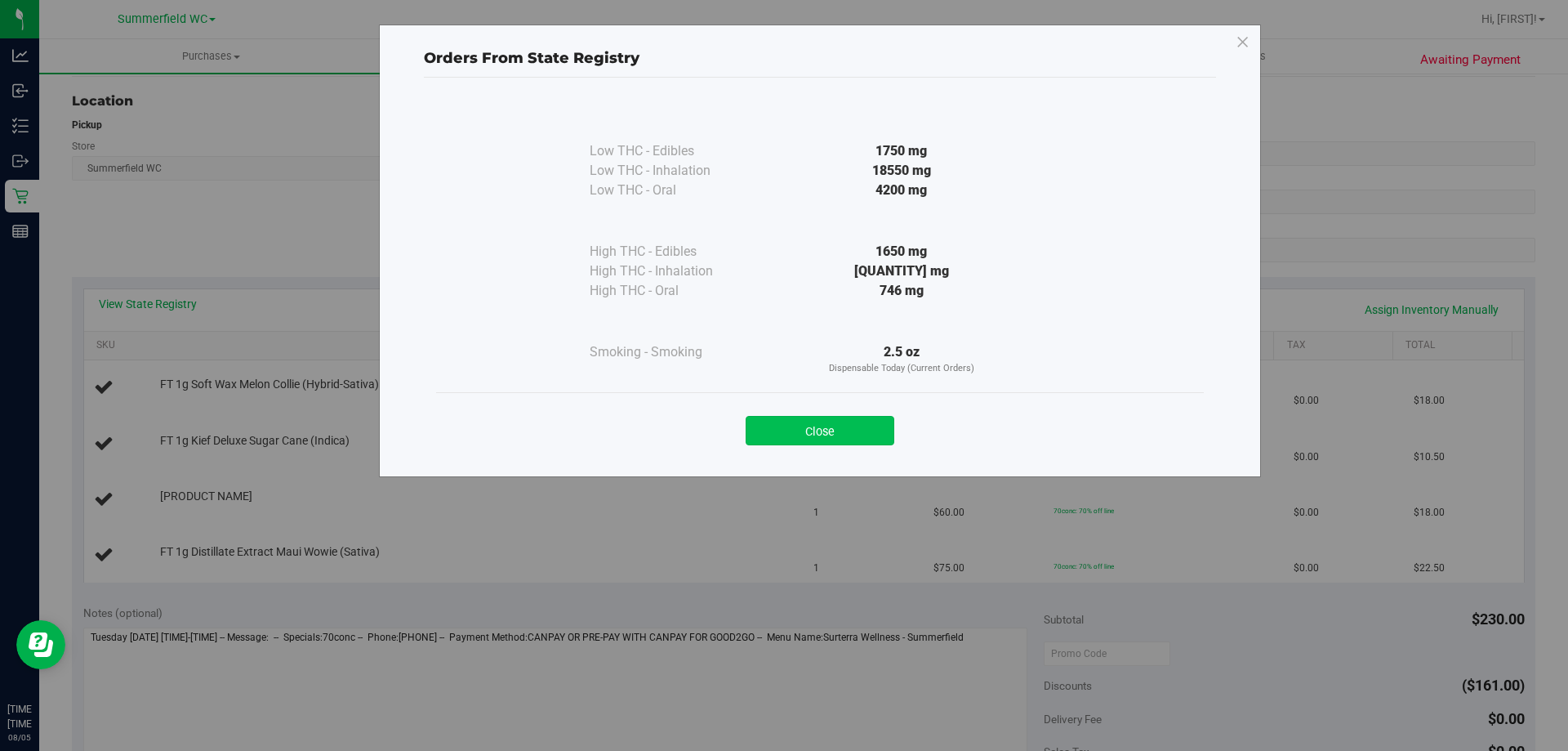 click on "Close" at bounding box center [820, 431] 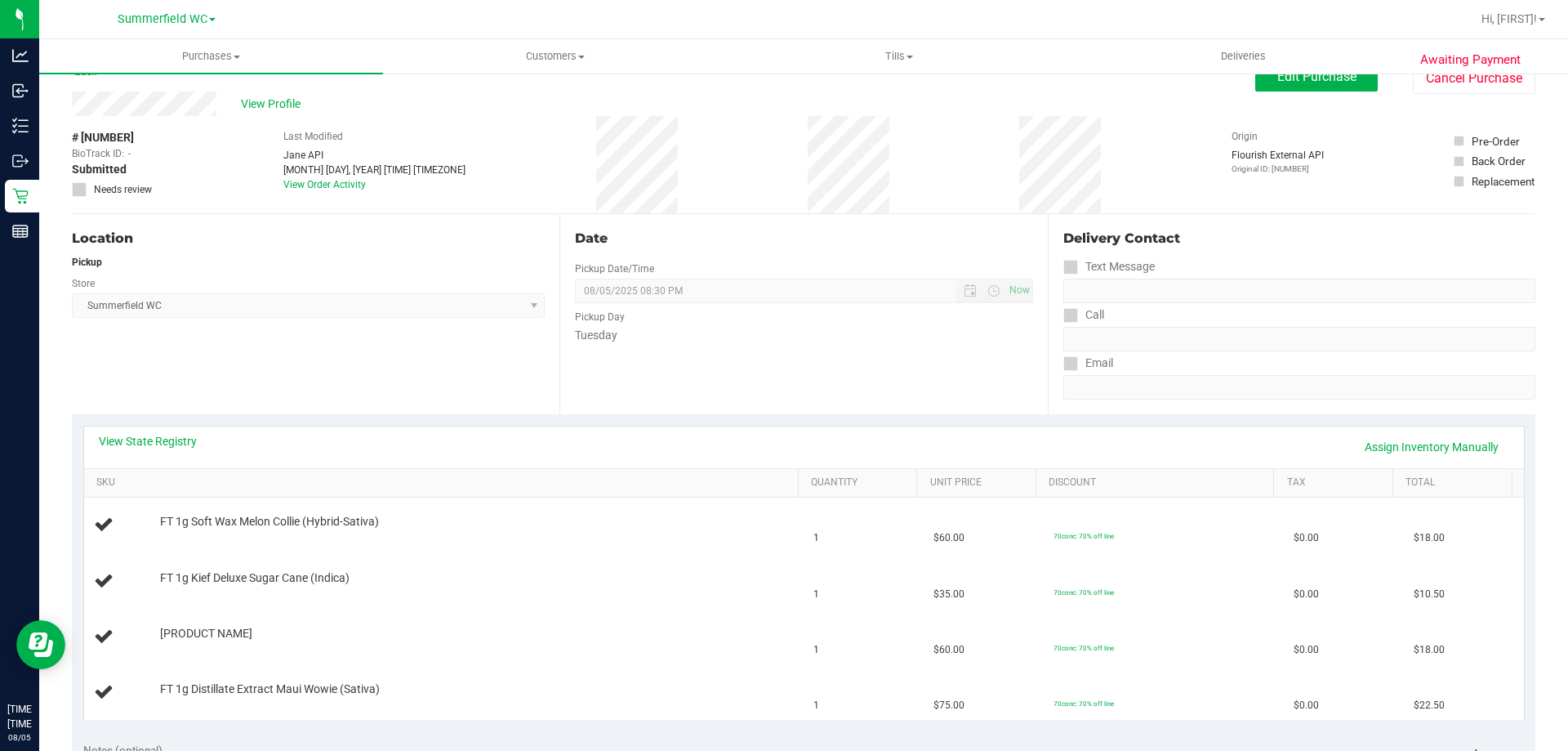 scroll, scrollTop: 0, scrollLeft: 0, axis: both 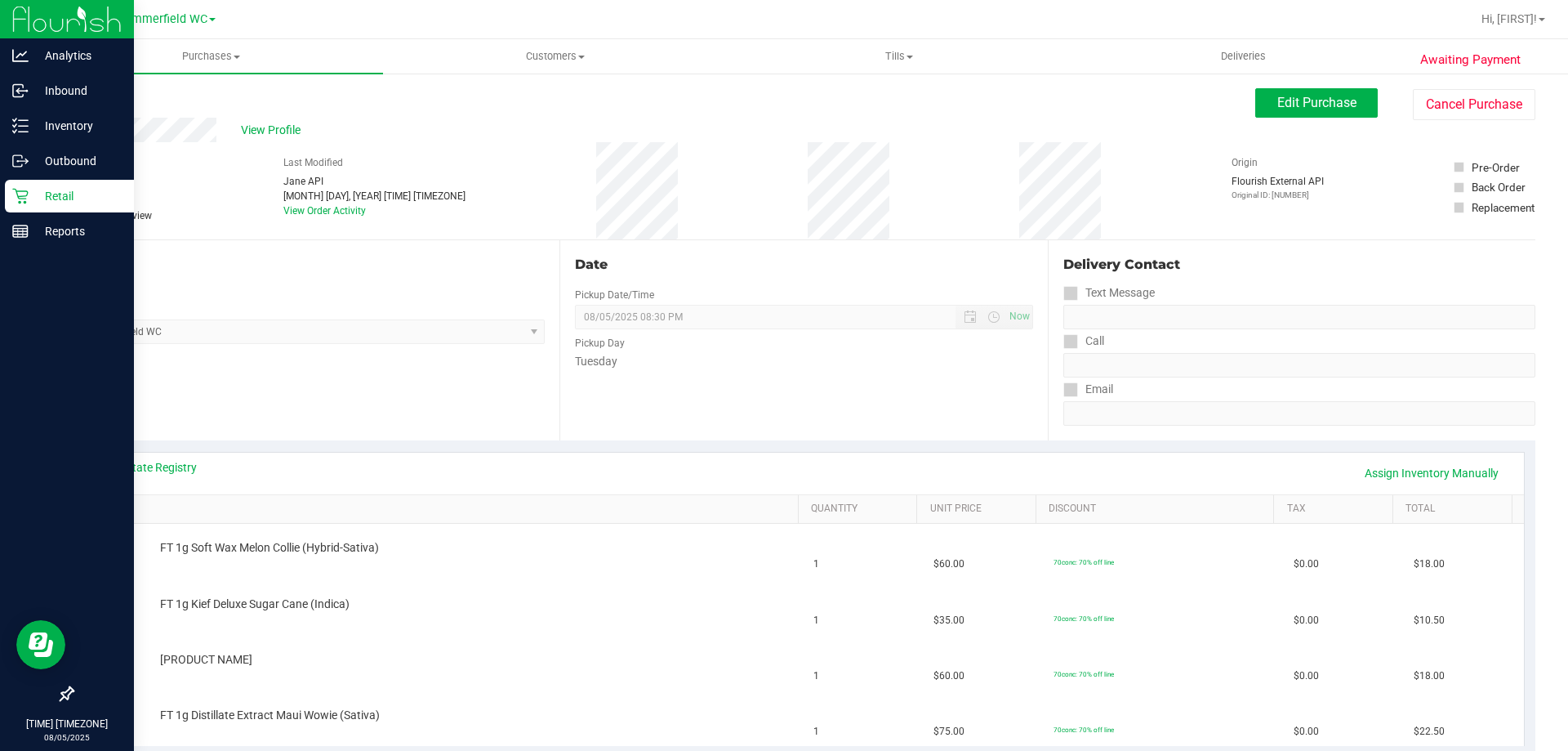 click on "Retail" at bounding box center [78, 196] 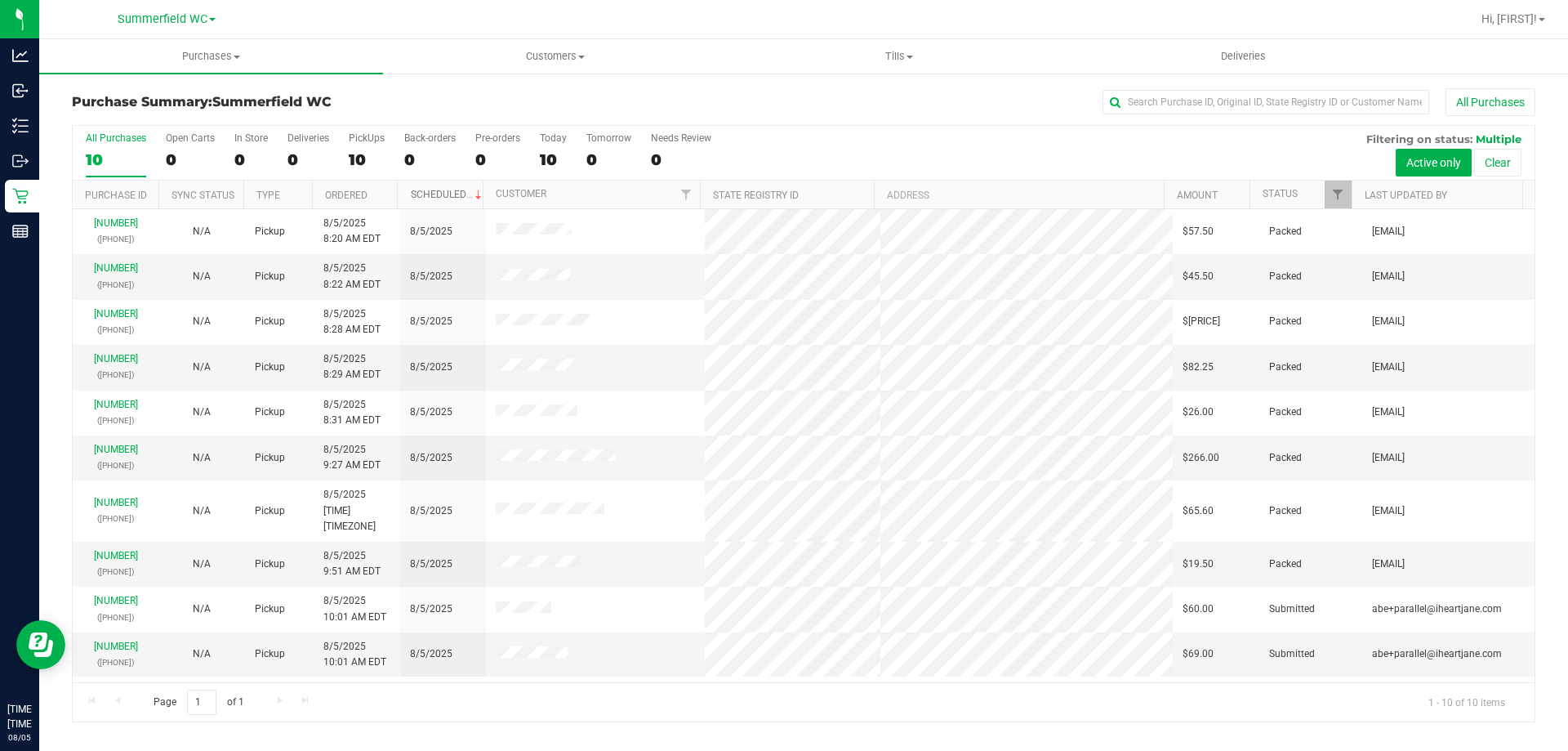 click on "Scheduled" at bounding box center (448, 194) 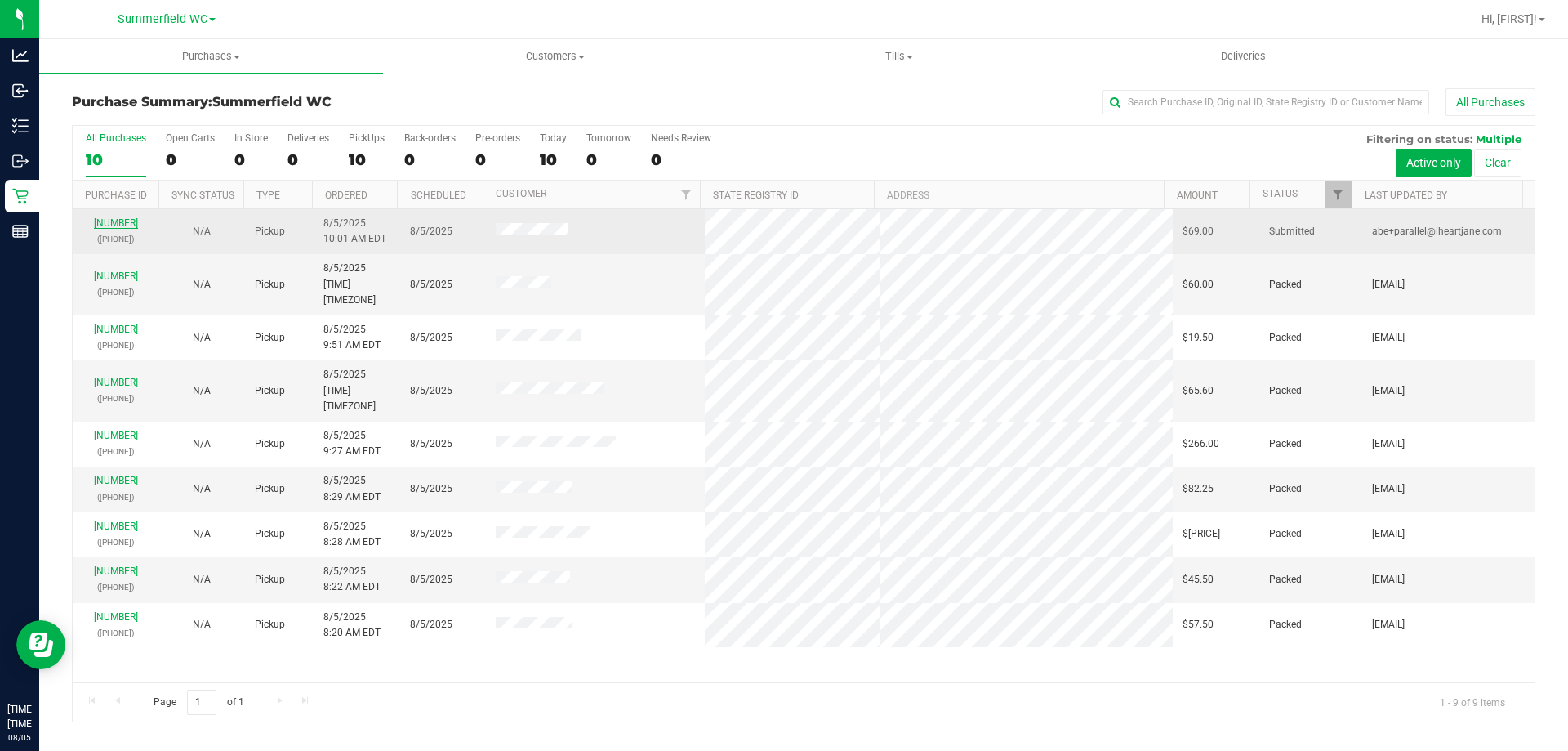 click on "[NUMBER]" at bounding box center [116, 223] 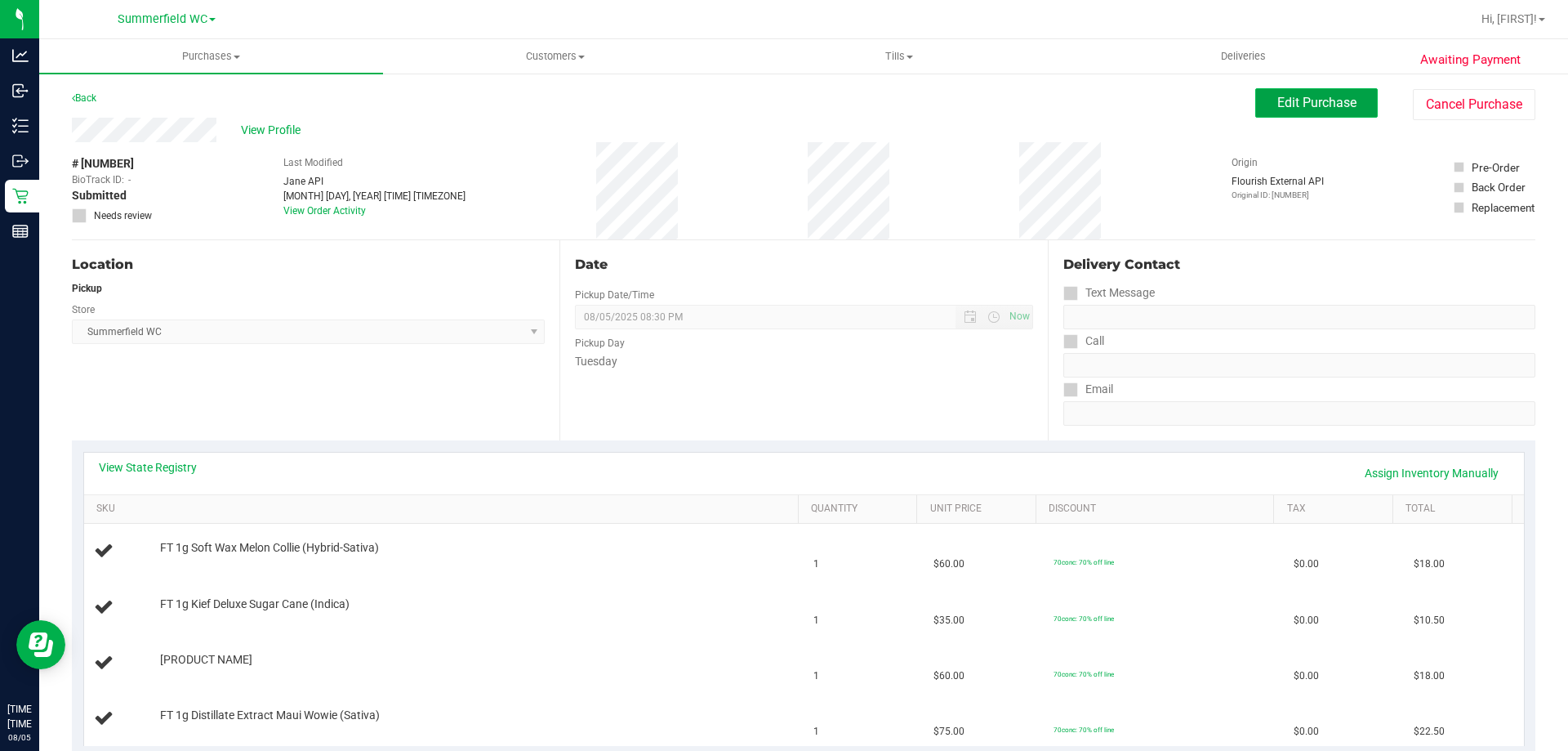 click on "Edit Purchase" at bounding box center [1316, 102] 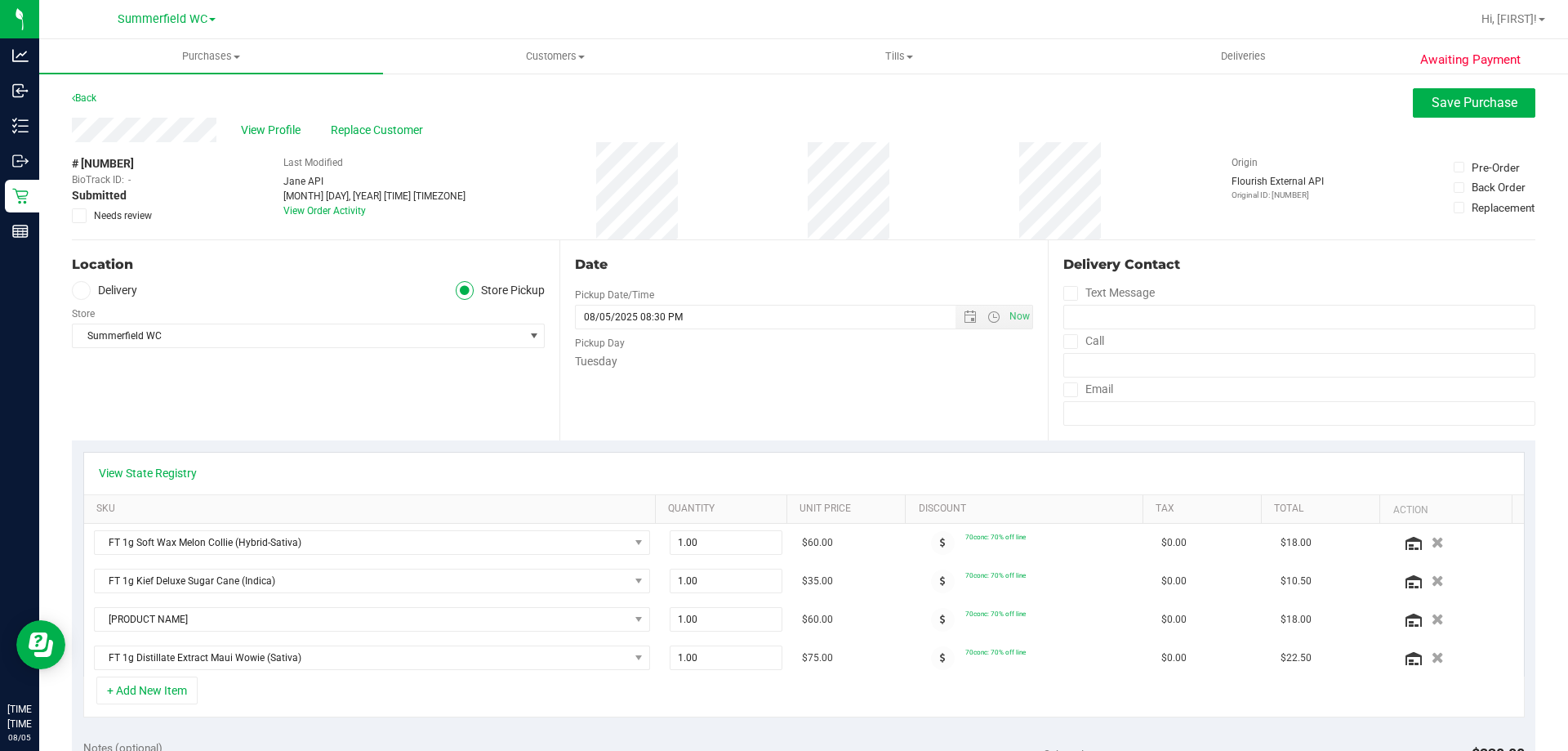 click at bounding box center [79, 216] 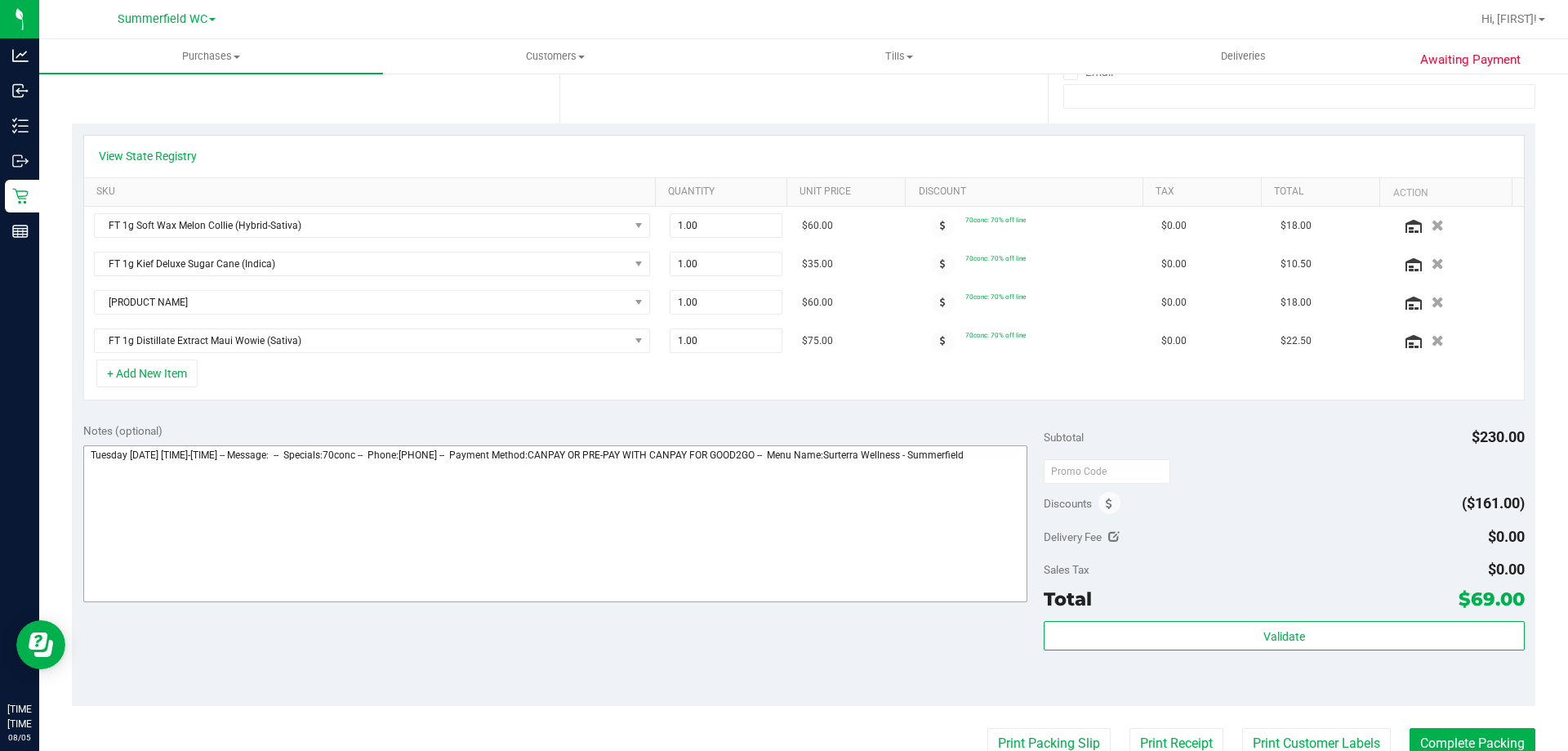 scroll, scrollTop: 490, scrollLeft: 0, axis: vertical 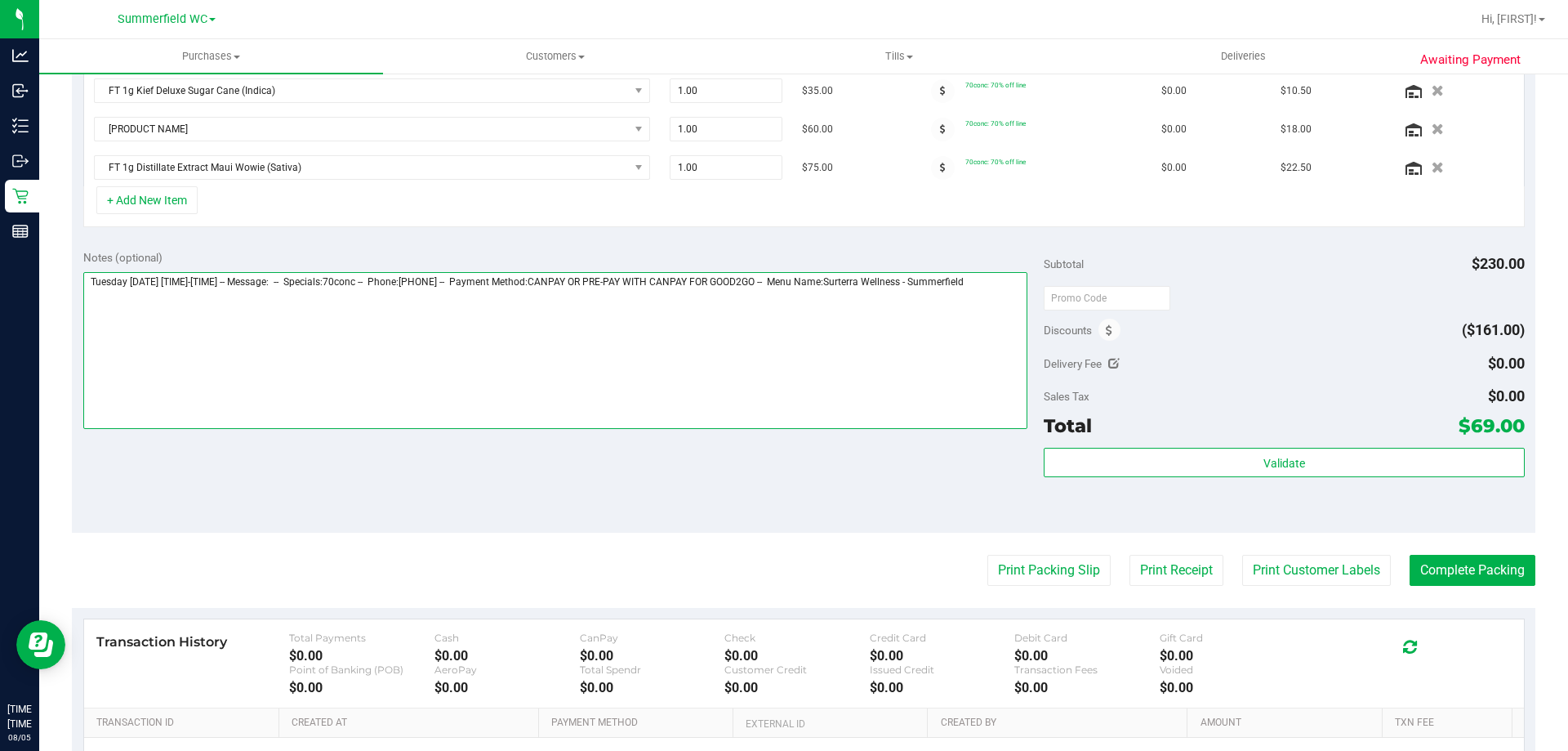 click at bounding box center [555, 351] 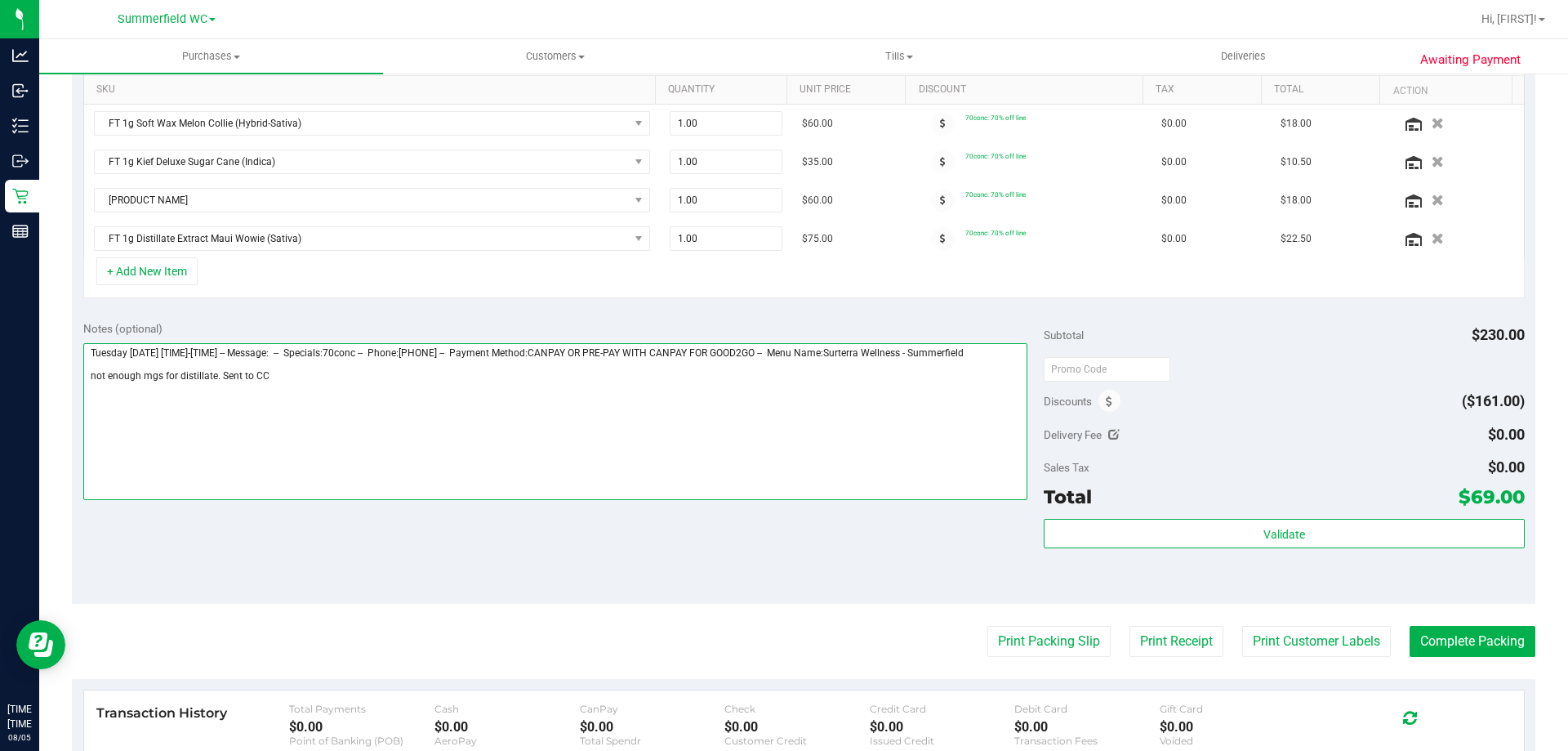 scroll, scrollTop: 0, scrollLeft: 0, axis: both 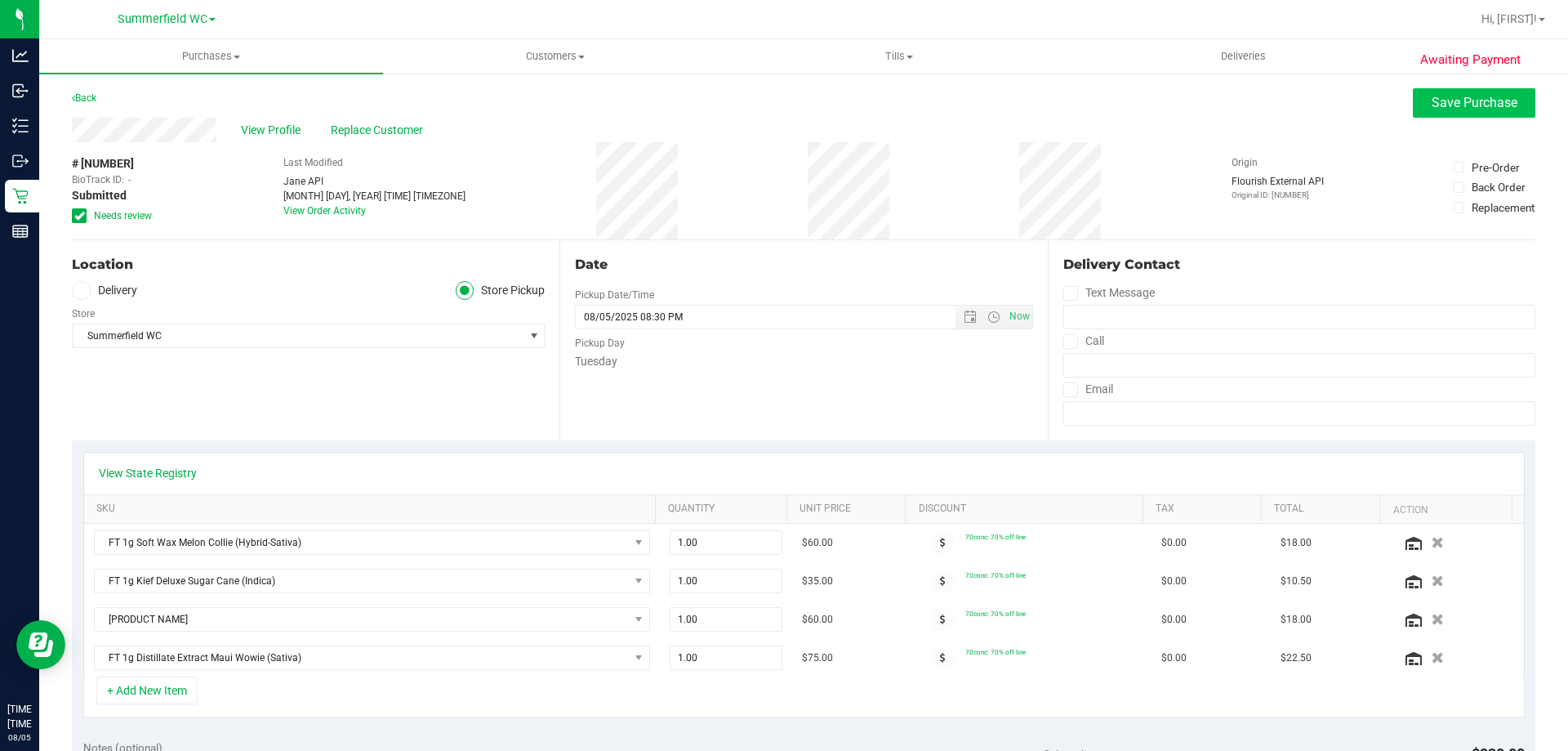 type on "Tuesday [DATE] [TIME]-[TIME] -- Message:  --  Specials:70conc --  Phone:[PHONE] --  Payment Method:CANPAY OR PRE-PAY WITH CANPAY FOR GOOD2GO --  Menu Name:Surterra Wellness - Summerfield
not enough mgs for distillate. Sent to CC" 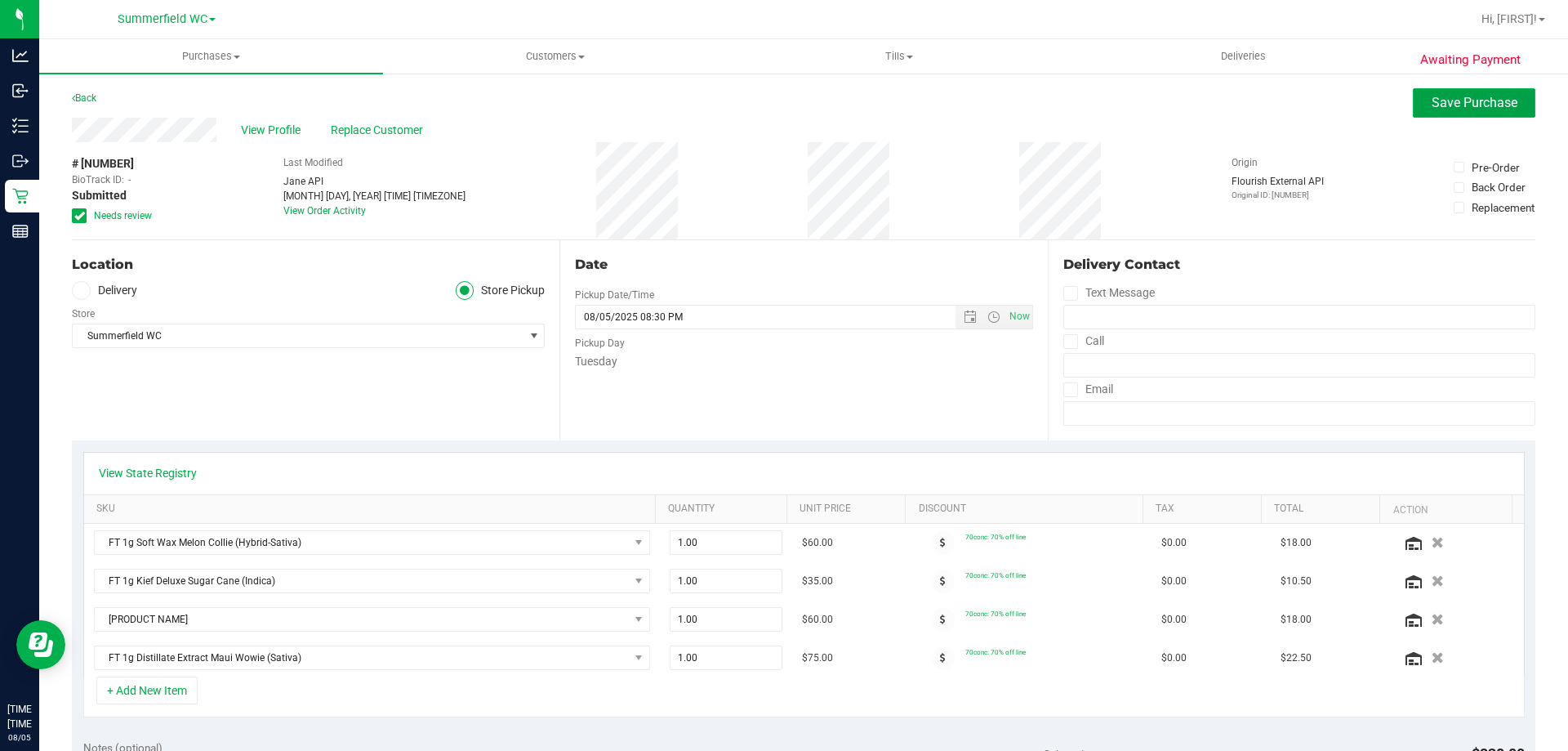 click on "Save Purchase" at bounding box center (1474, 102) 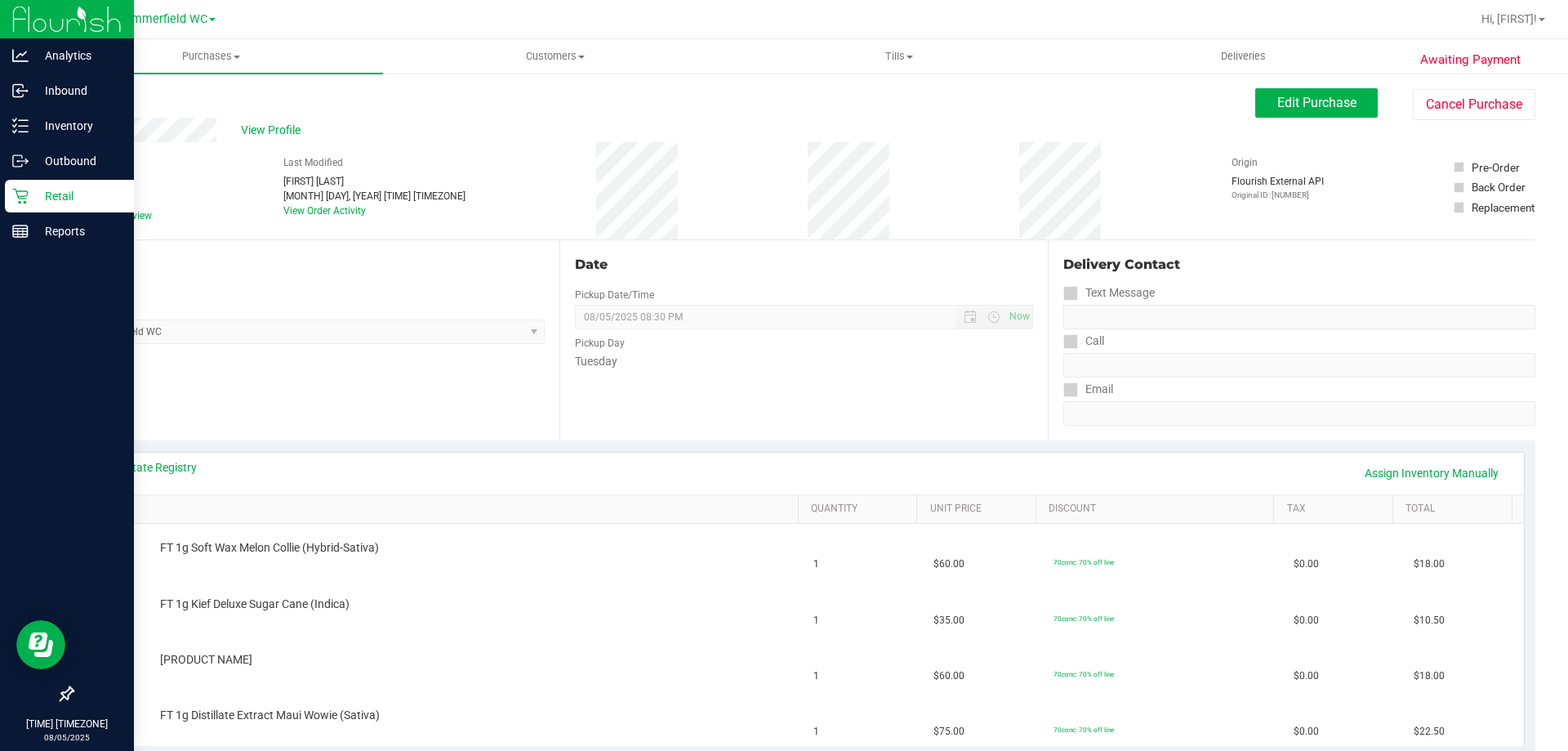 click on "Retail" at bounding box center [69, 196] 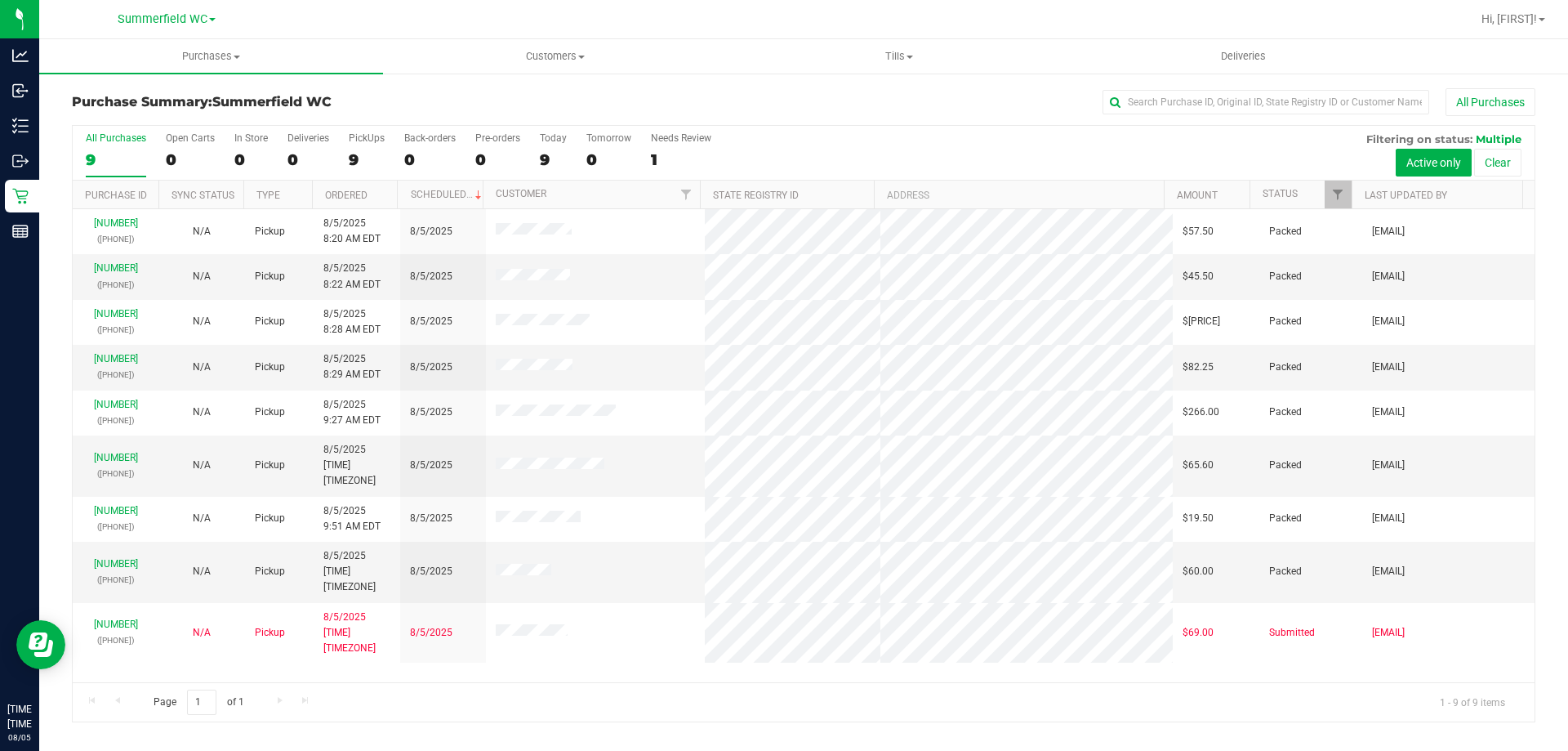 click on "Scheduled" at bounding box center (439, 194) 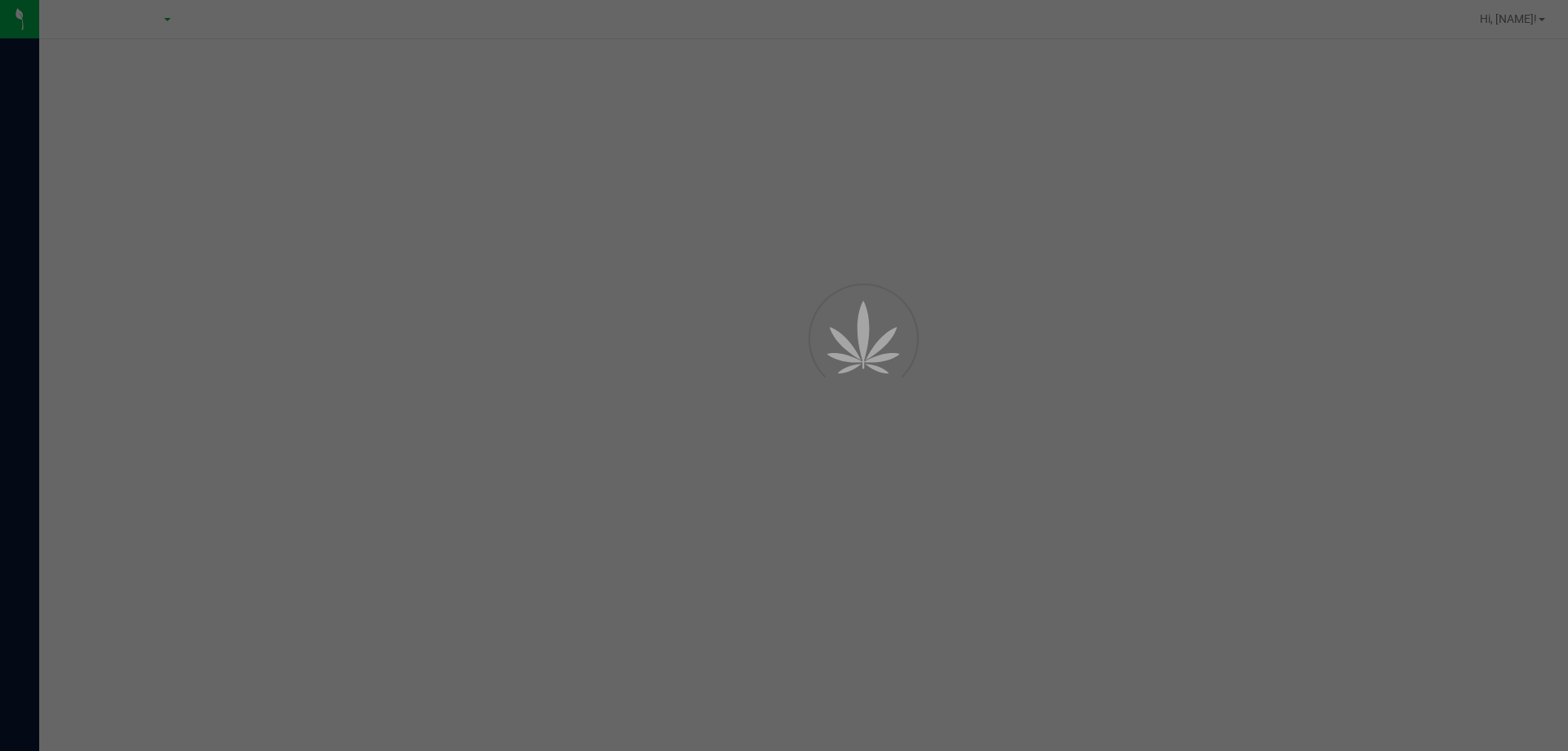 scroll, scrollTop: 0, scrollLeft: 0, axis: both 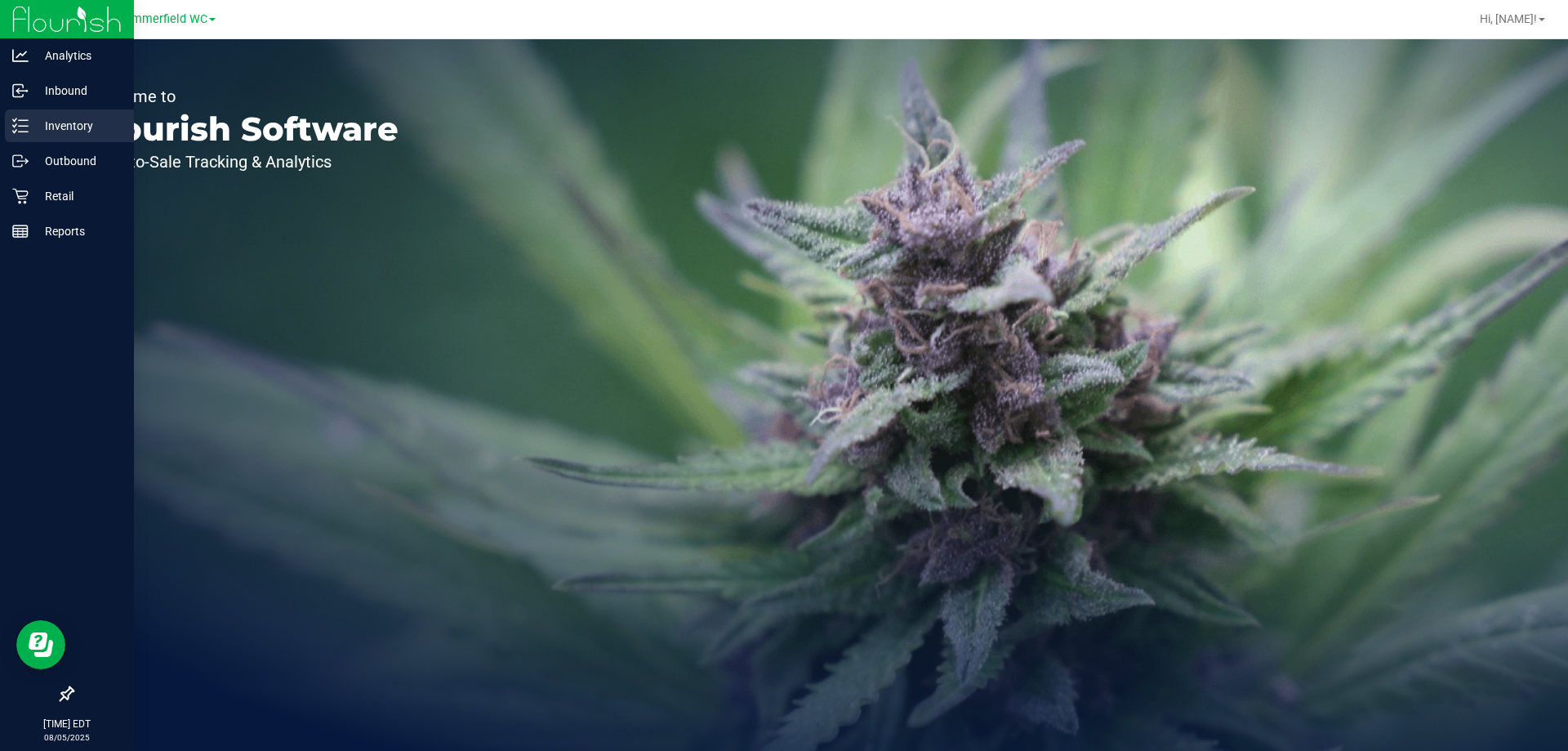 click on "Inventory" at bounding box center (78, 126) 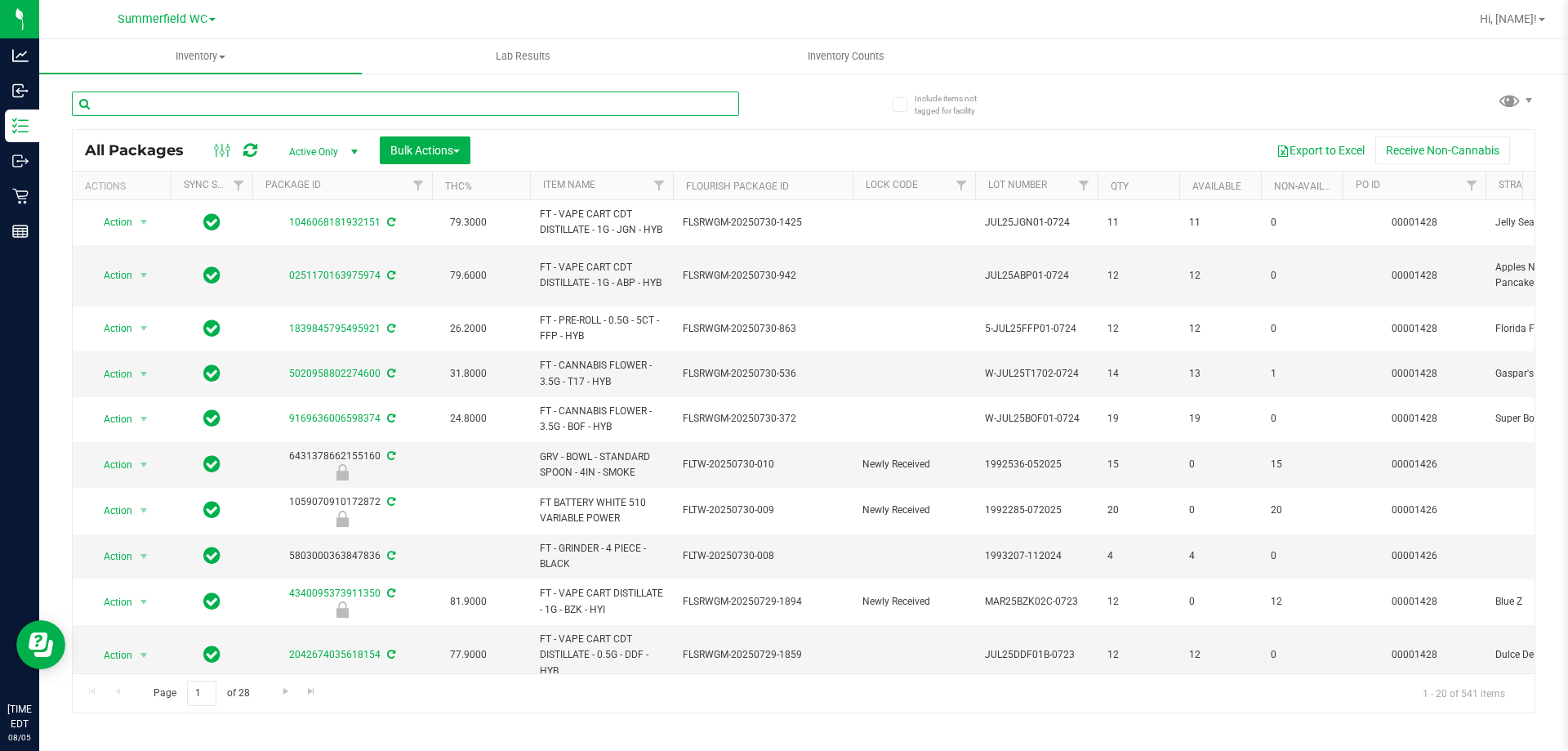 click at bounding box center (405, 104) 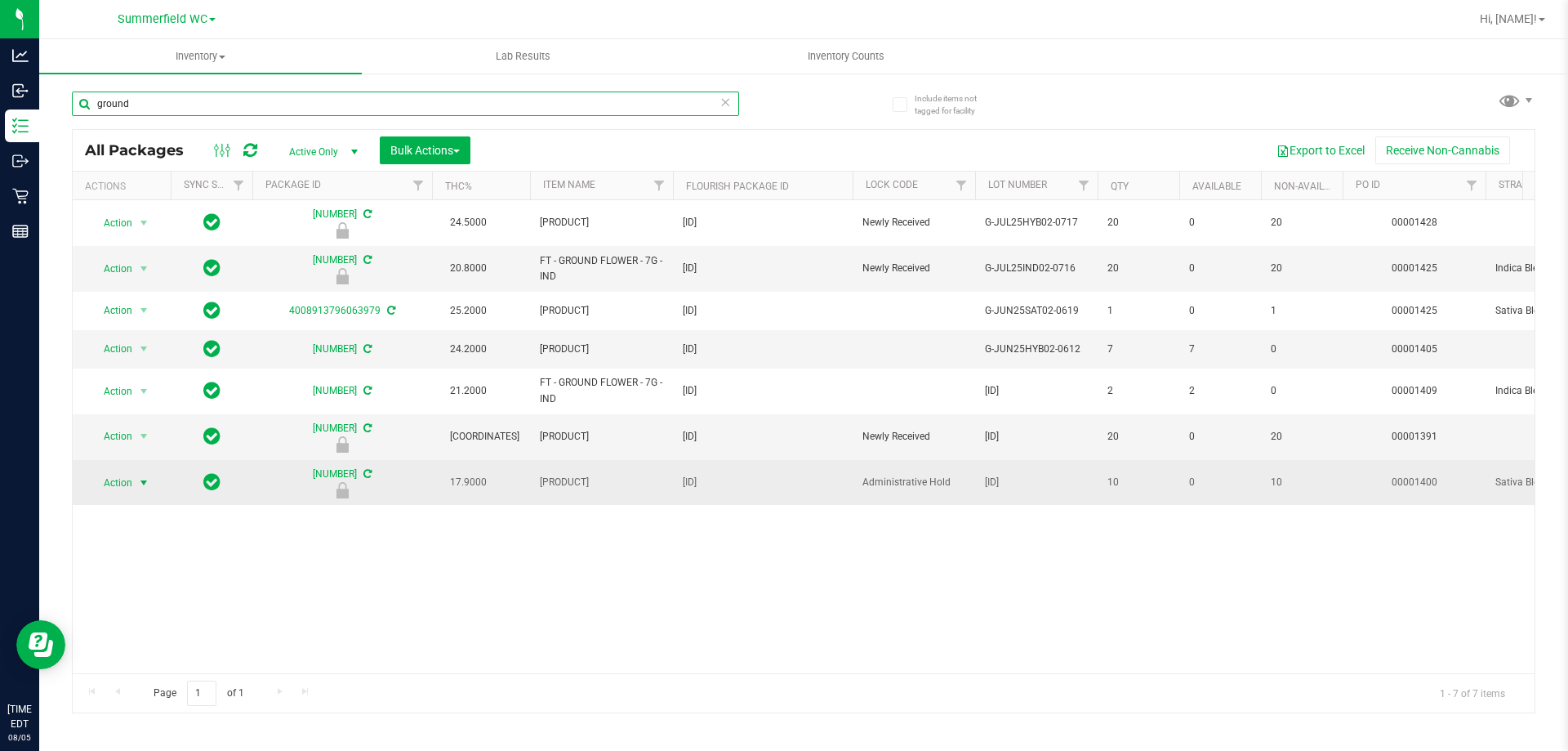 type on "ground" 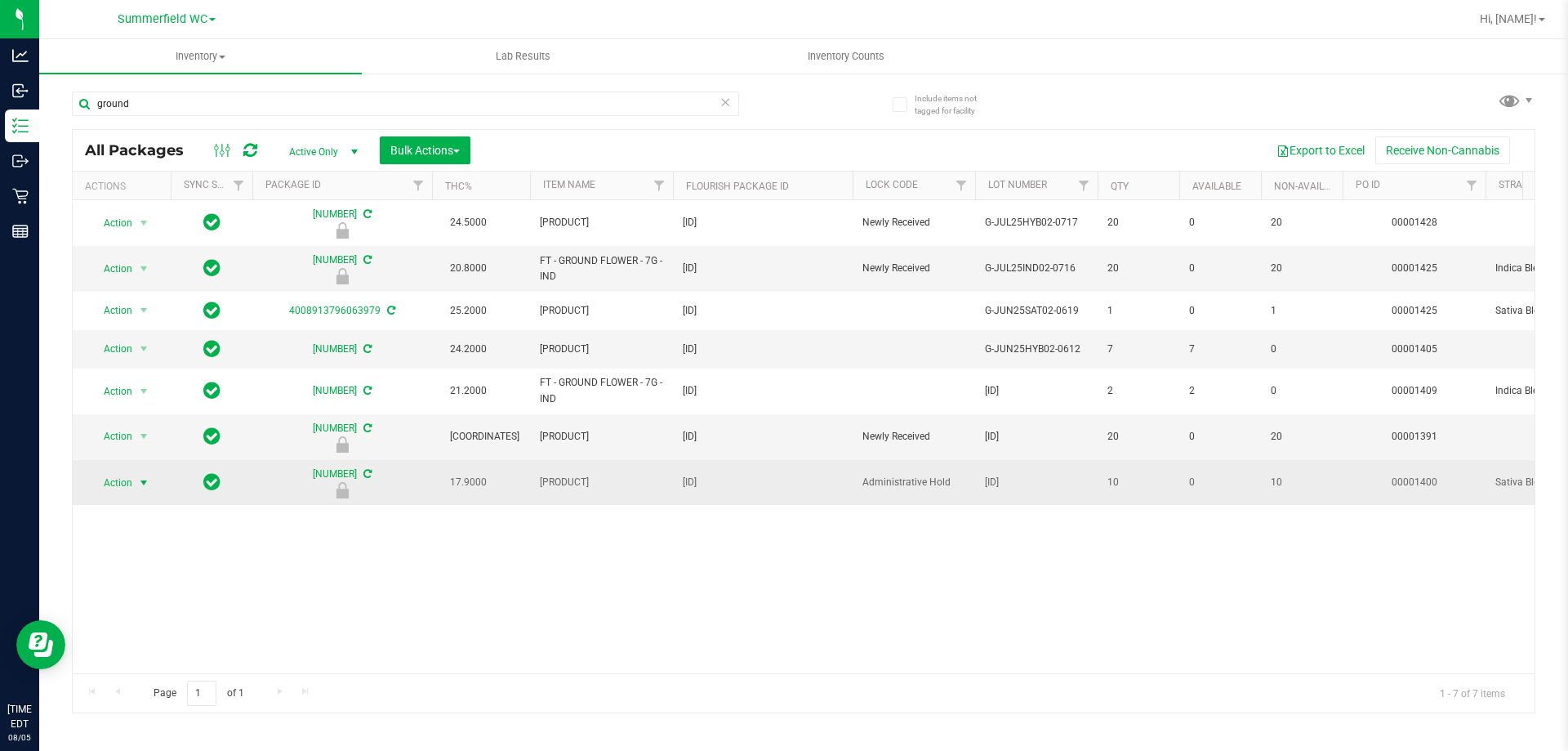 click at bounding box center (144, 483) 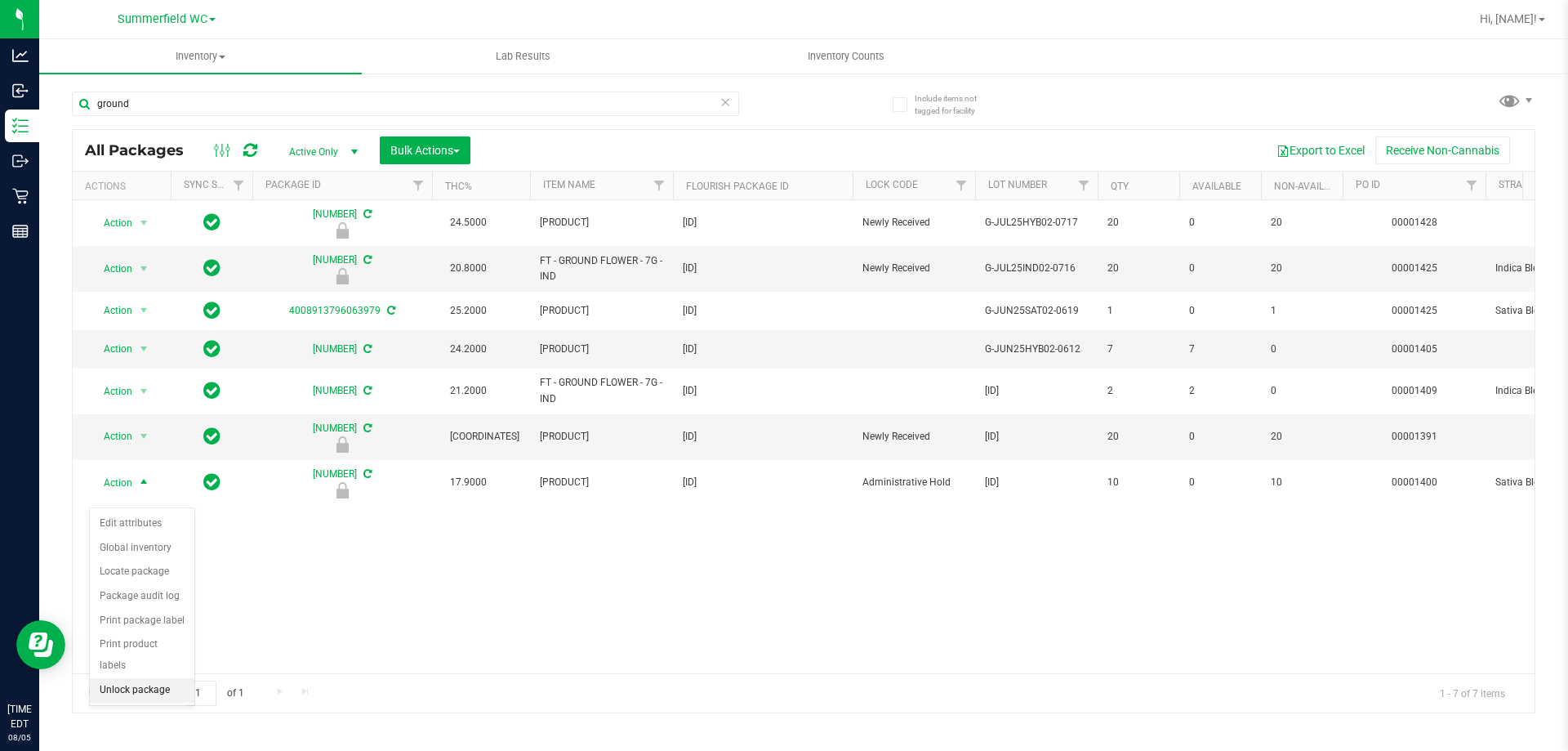 click on "Unlock package" at bounding box center (142, 691) 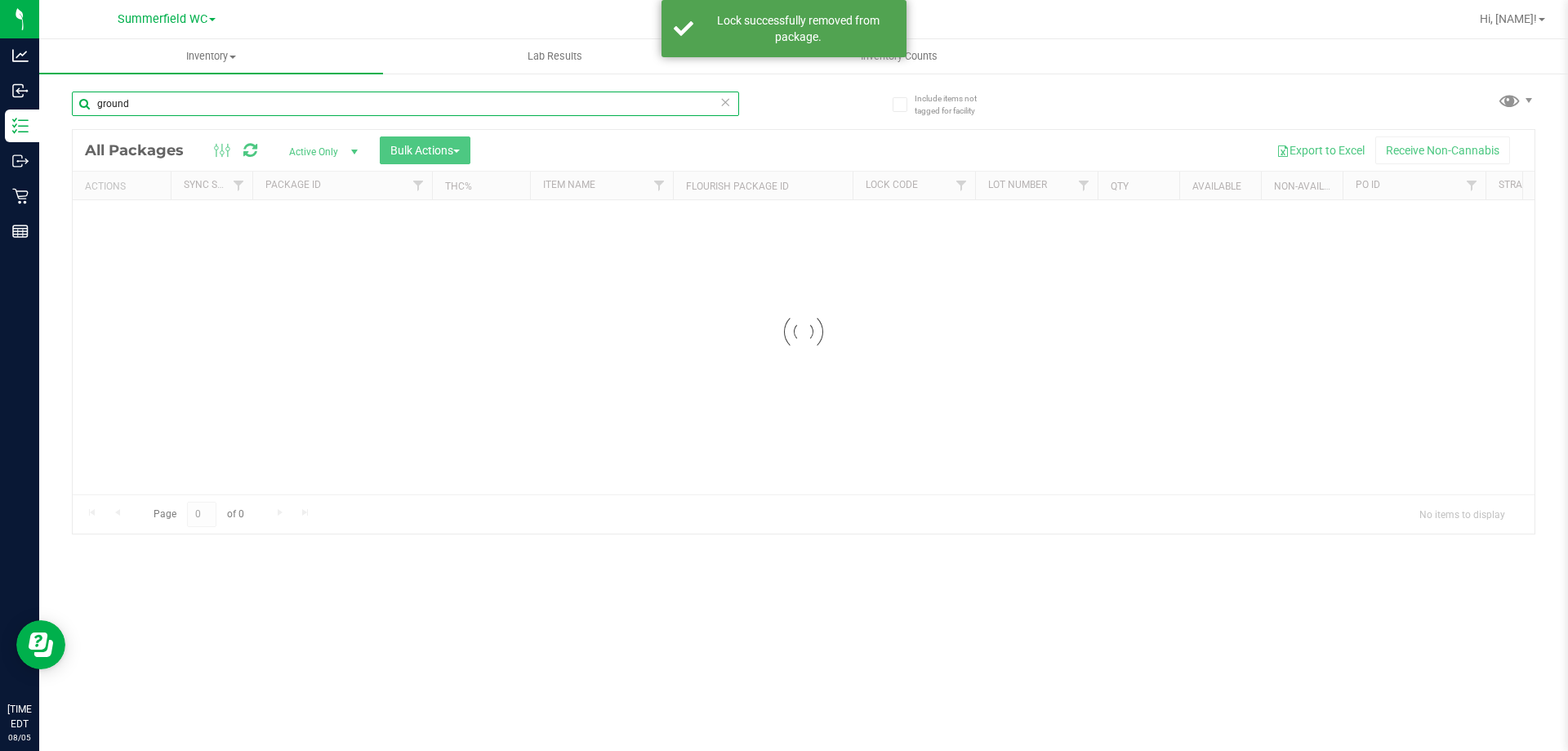 click on "Inventory
All packages
All inventory
Waste log
Create inventory
Lab Results
Inventory Counts" at bounding box center [804, 395] 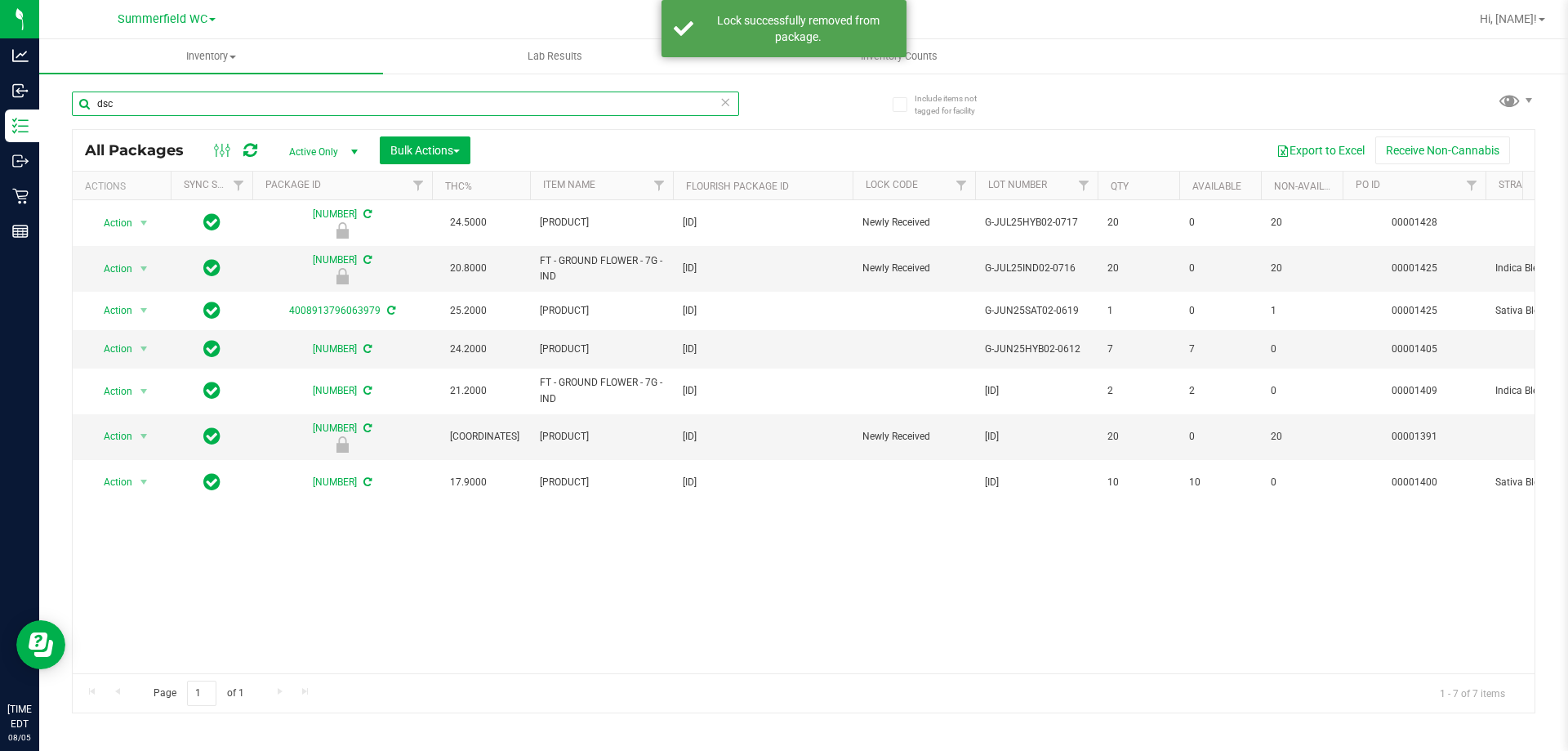 type on "dsc" 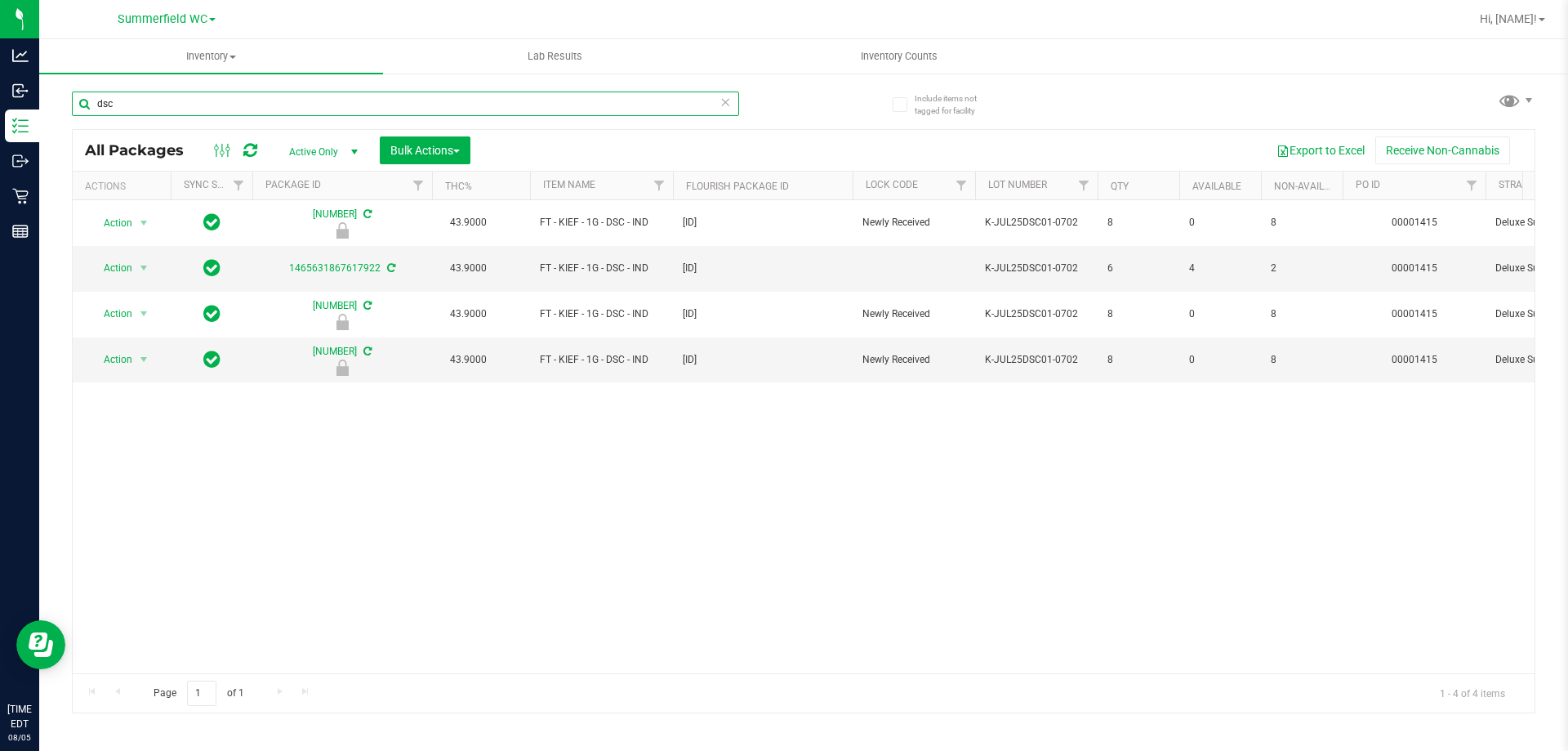 drag, startPoint x: 115, startPoint y: 110, endPoint x: 56, endPoint y: 109, distance: 59.00847 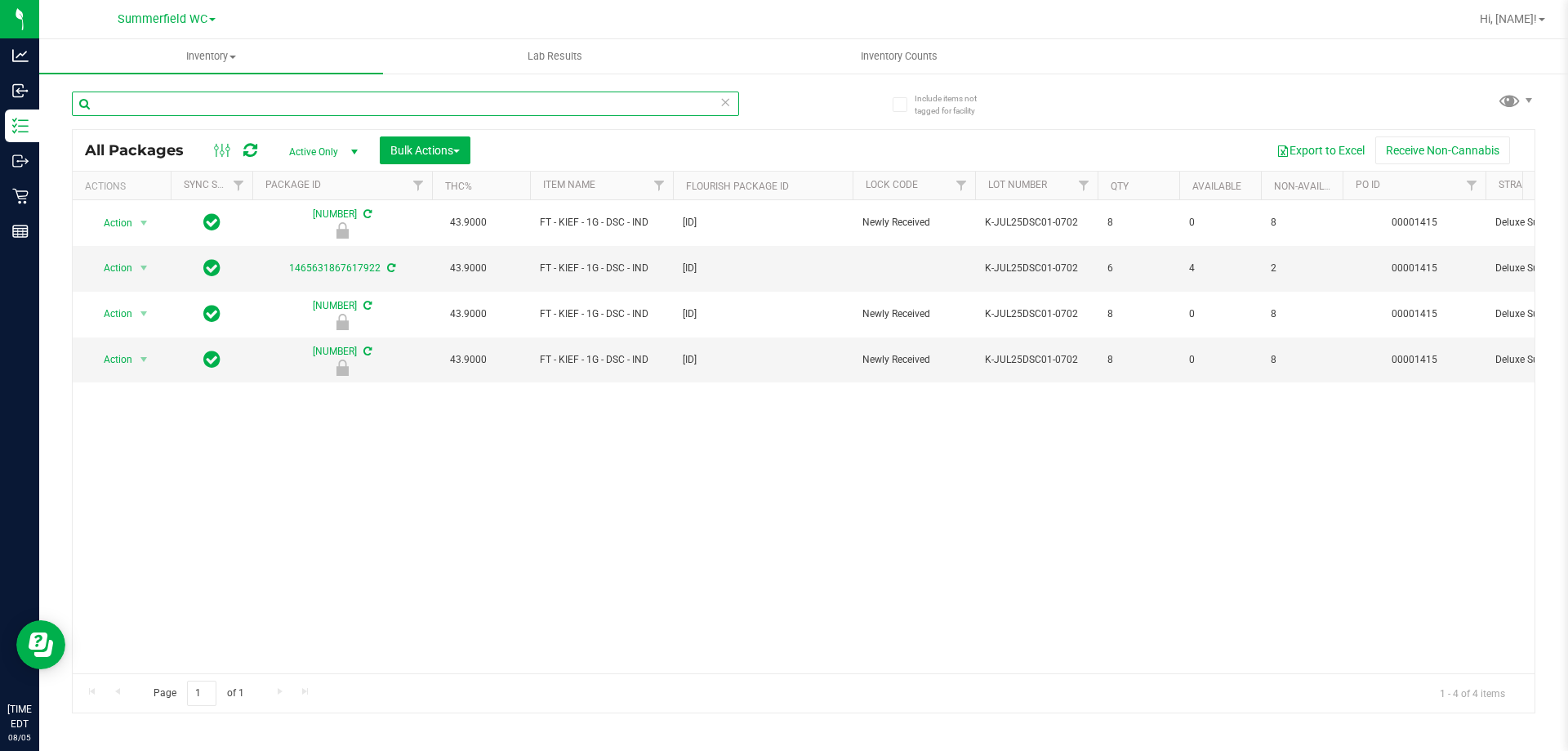 type 